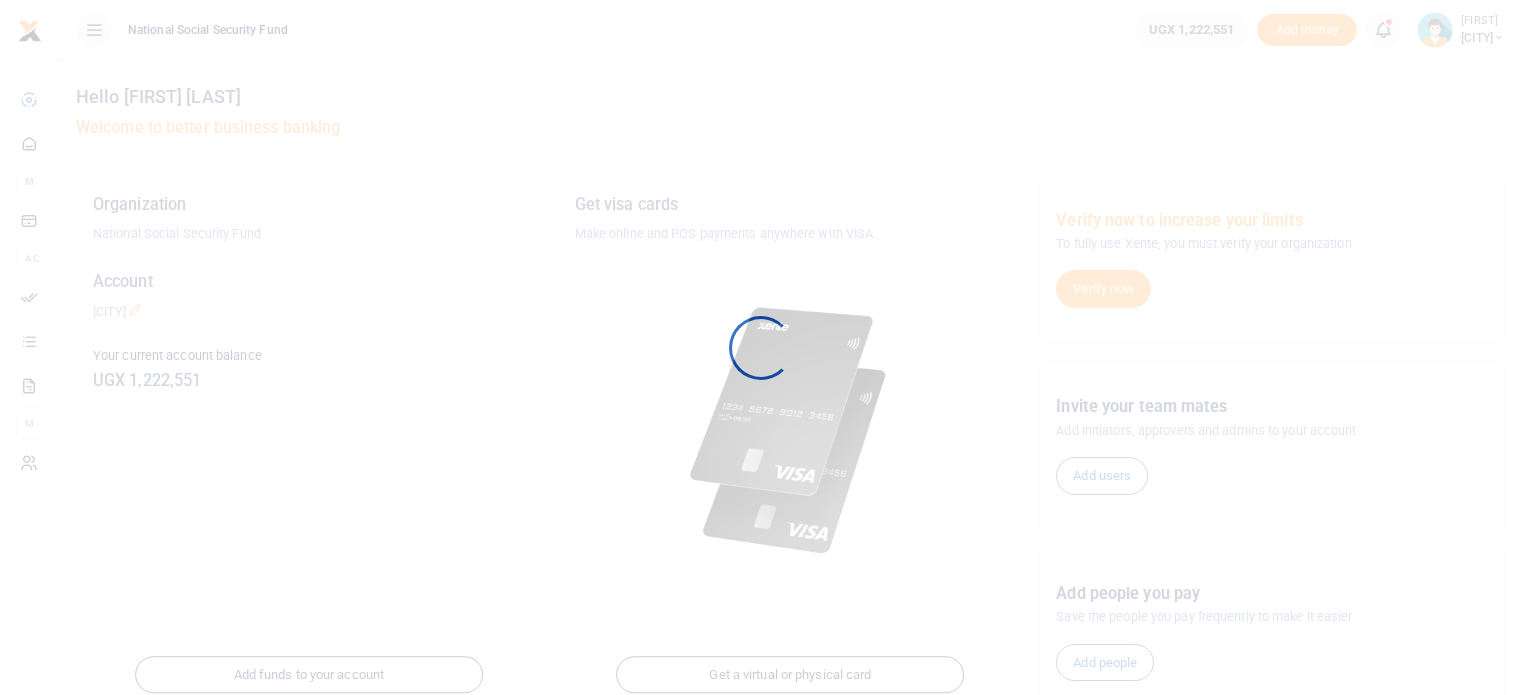 scroll, scrollTop: 0, scrollLeft: 0, axis: both 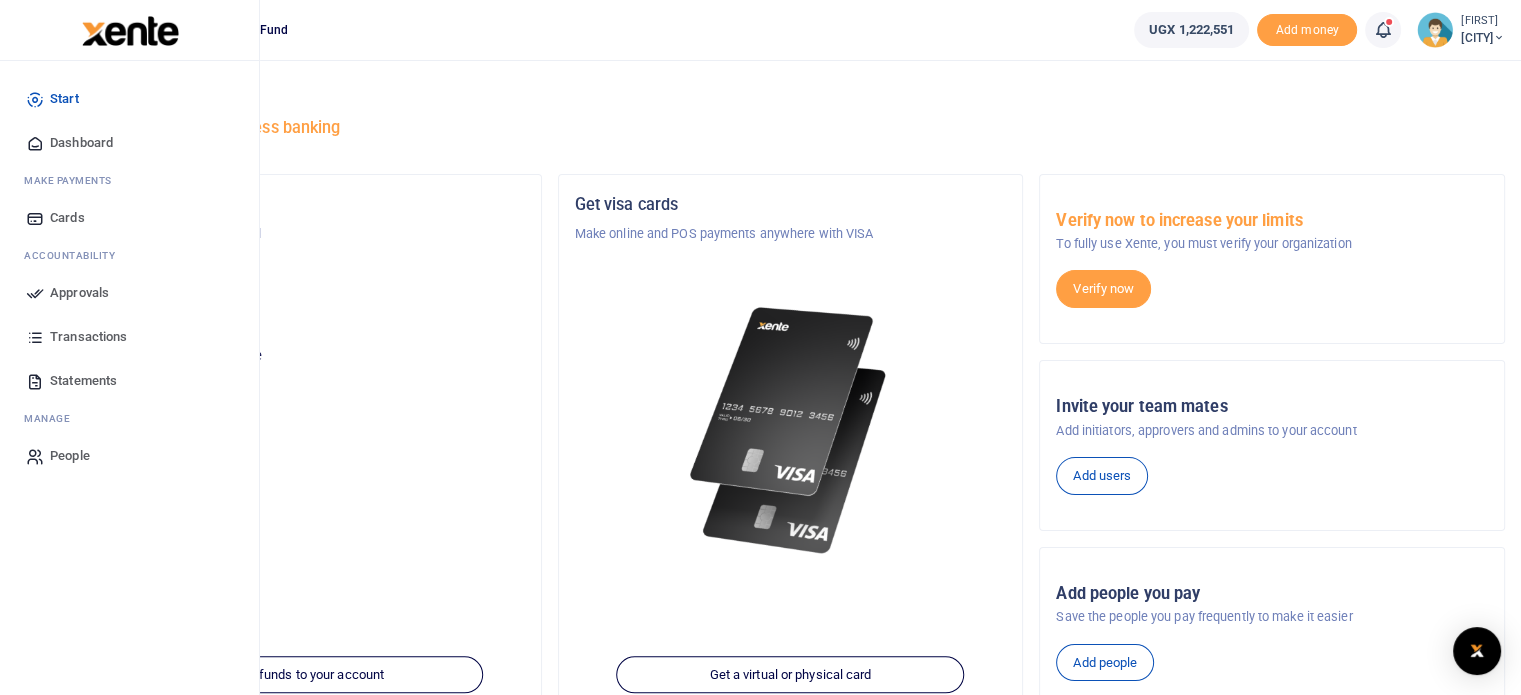 click on "Approvals" at bounding box center [79, 293] 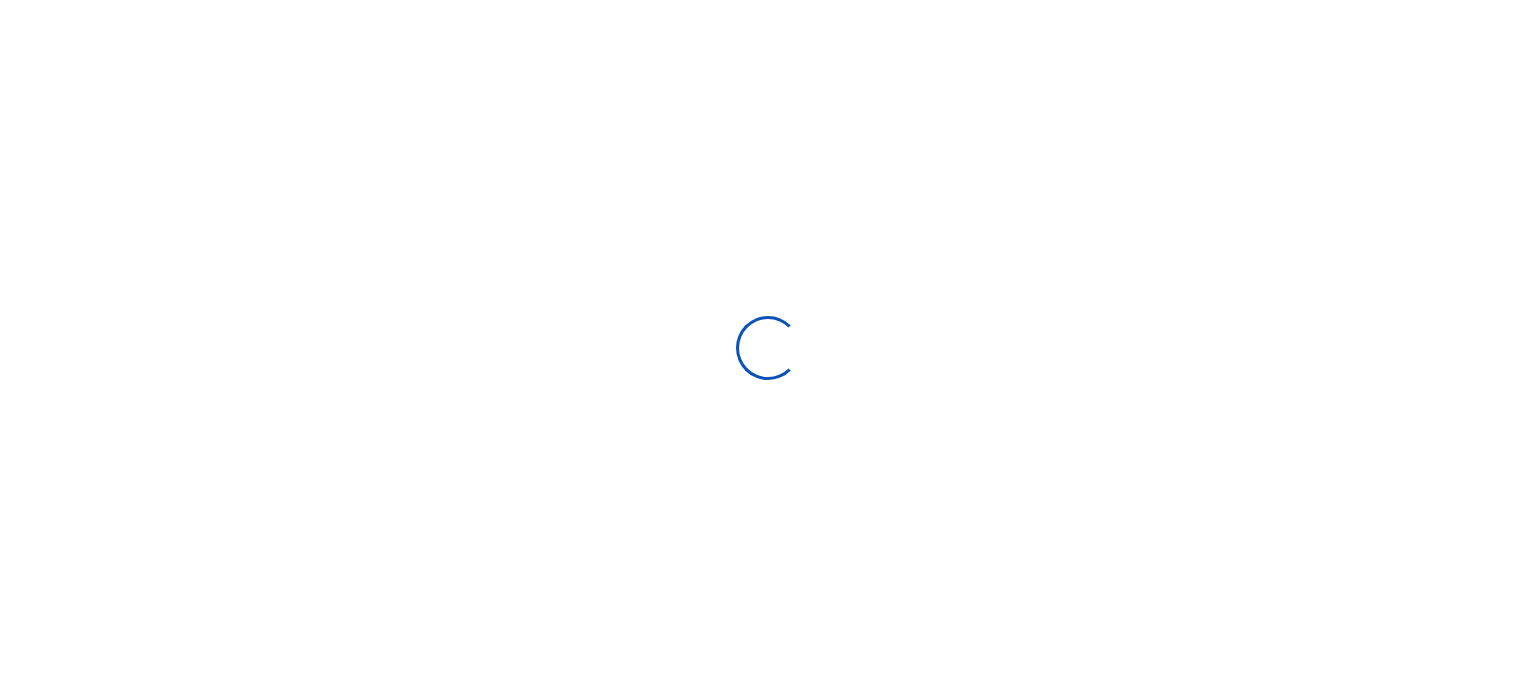 scroll, scrollTop: 0, scrollLeft: 0, axis: both 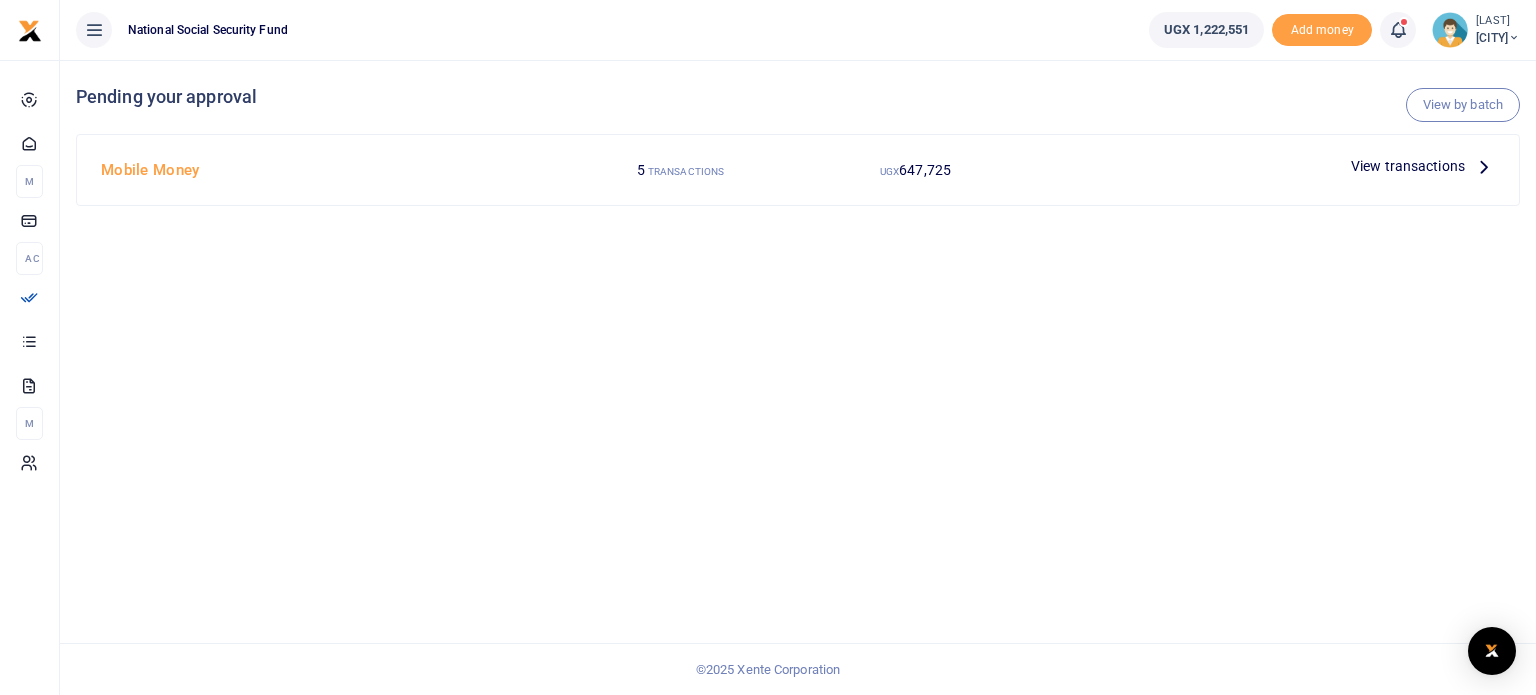 click at bounding box center [1484, 166] 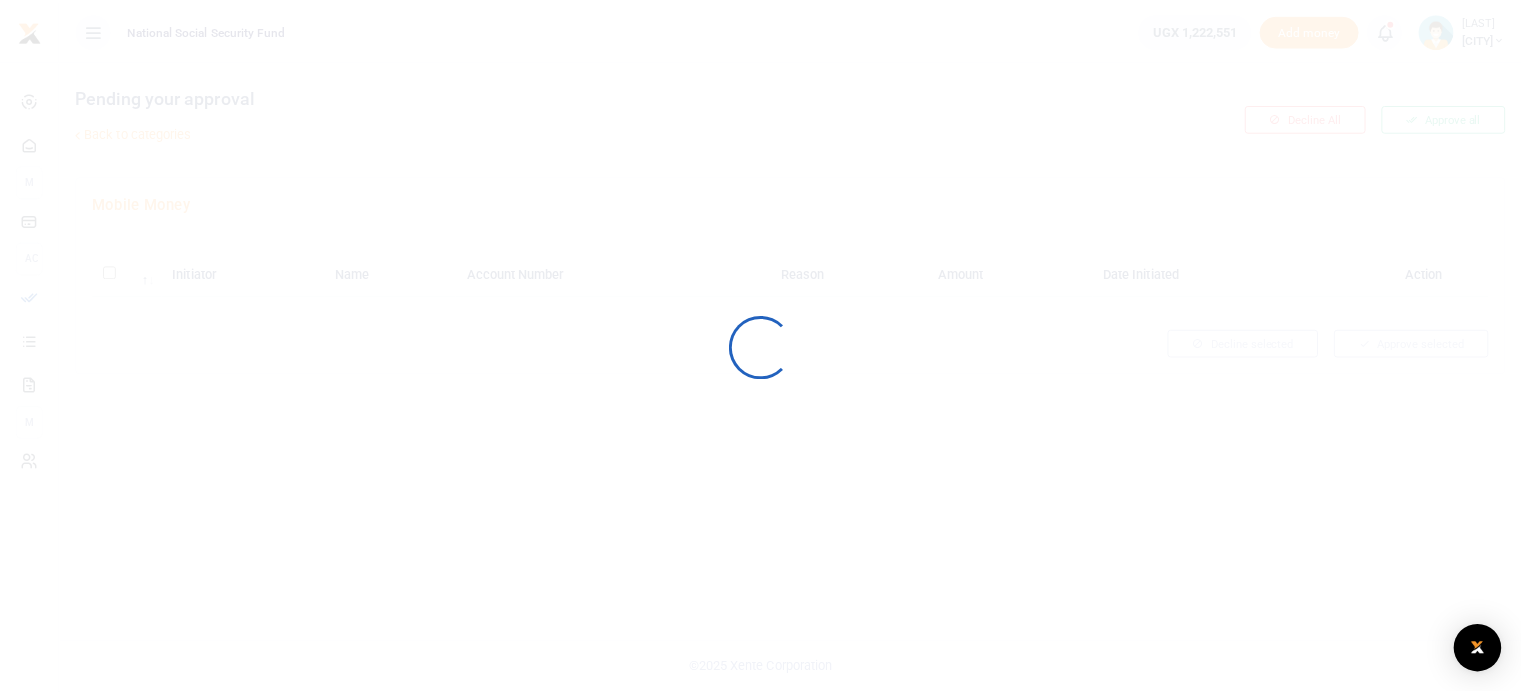 scroll, scrollTop: 0, scrollLeft: 0, axis: both 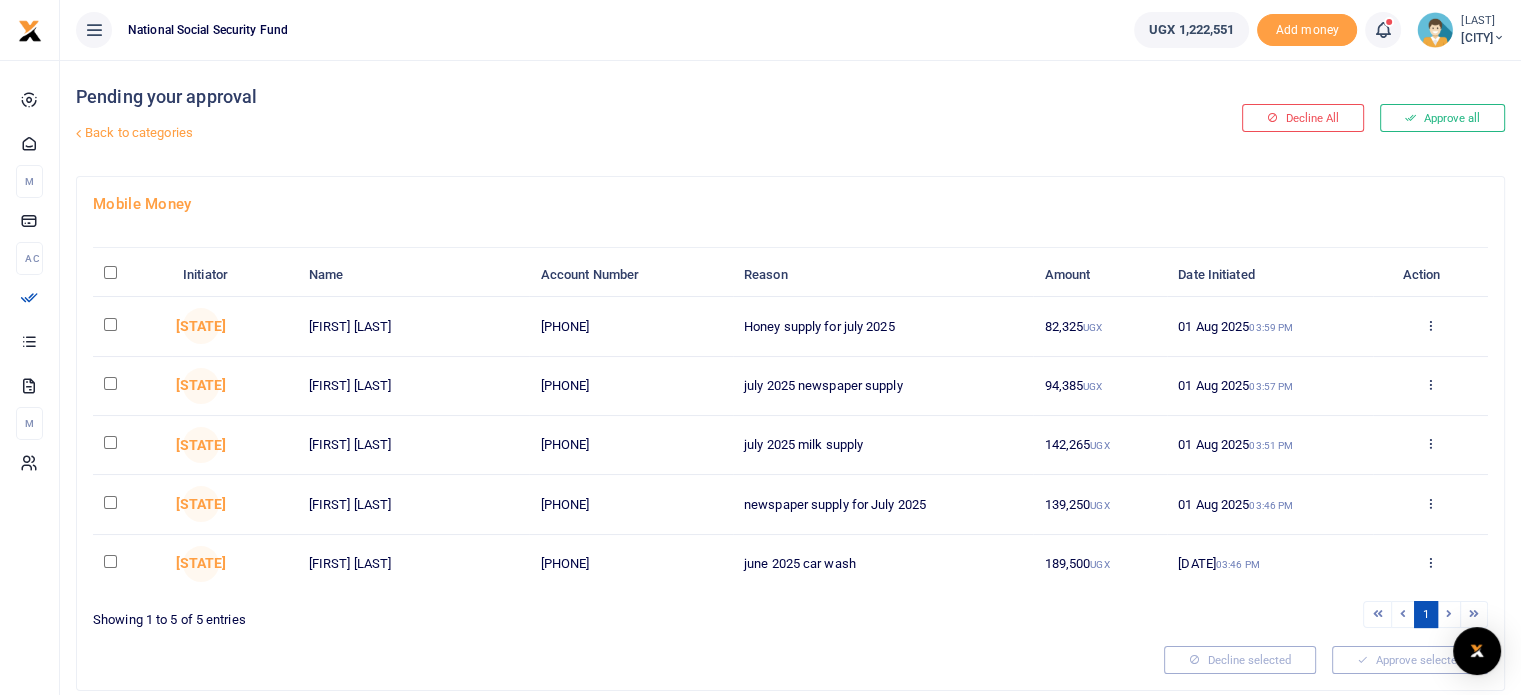 click at bounding box center (110, 324) 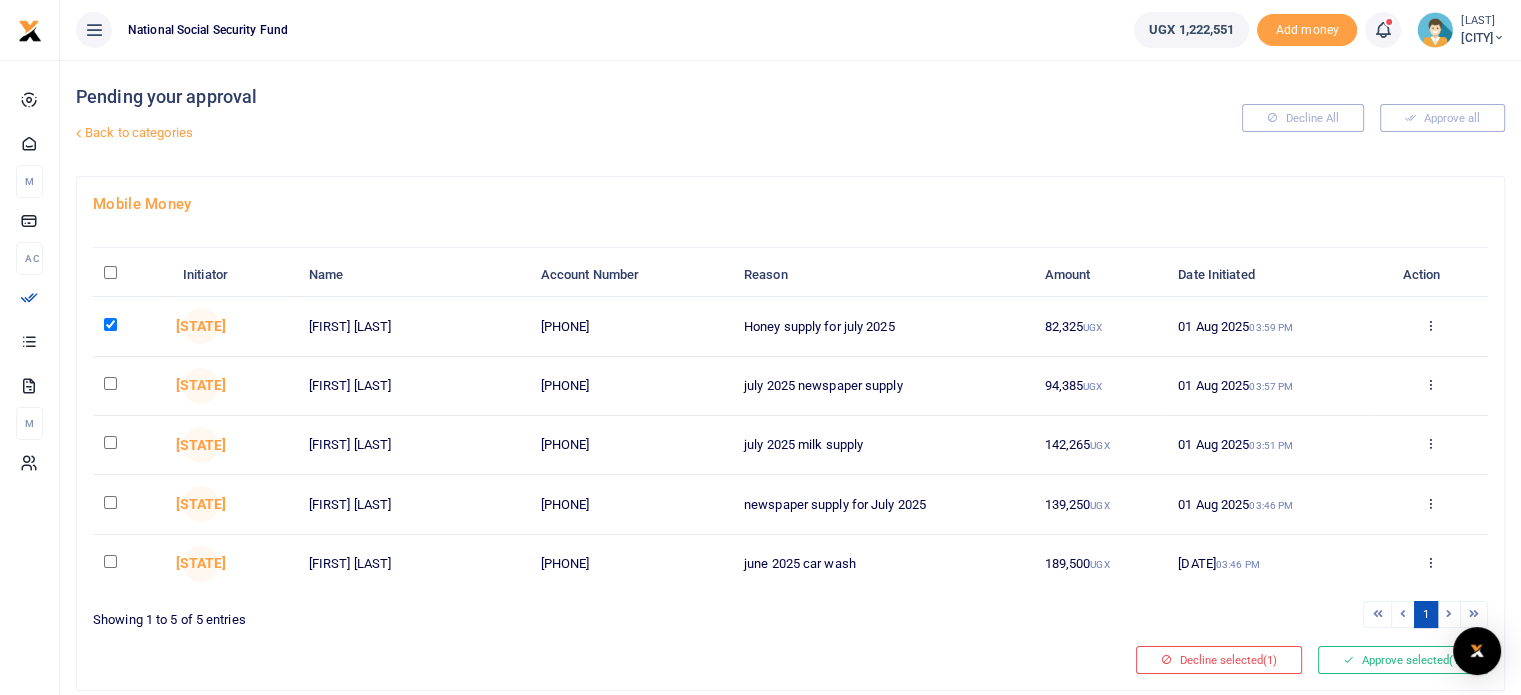 click at bounding box center [110, 442] 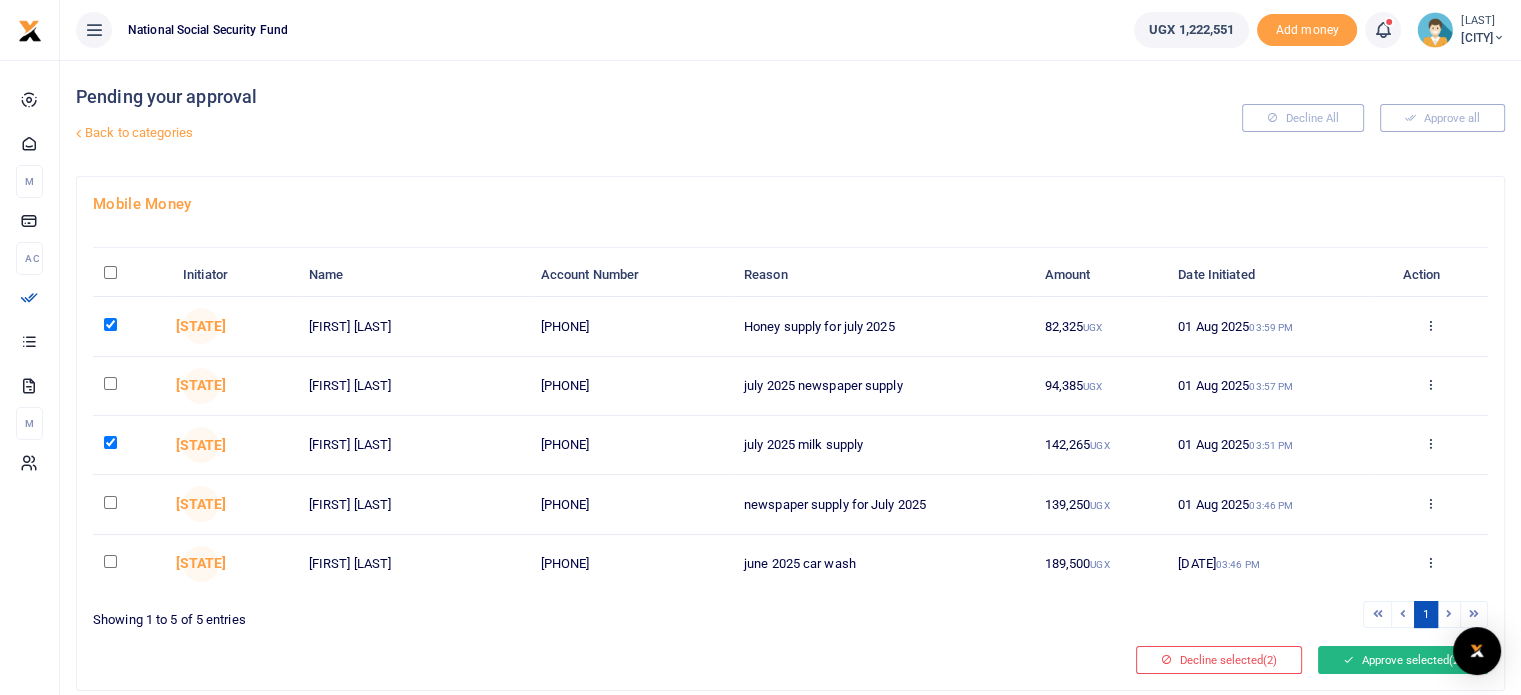 click on "Approve selected  (2)" at bounding box center (1403, 660) 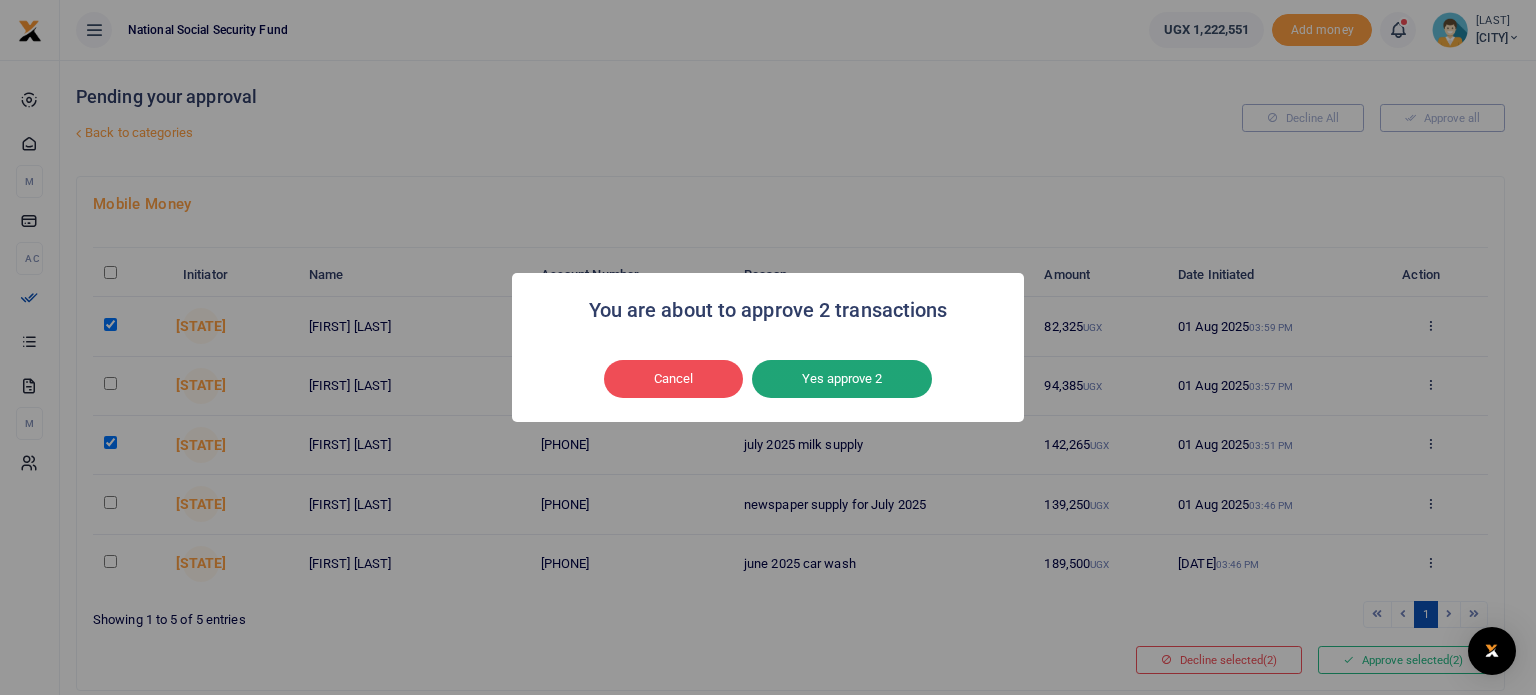 click on "Yes approve 2" at bounding box center [842, 379] 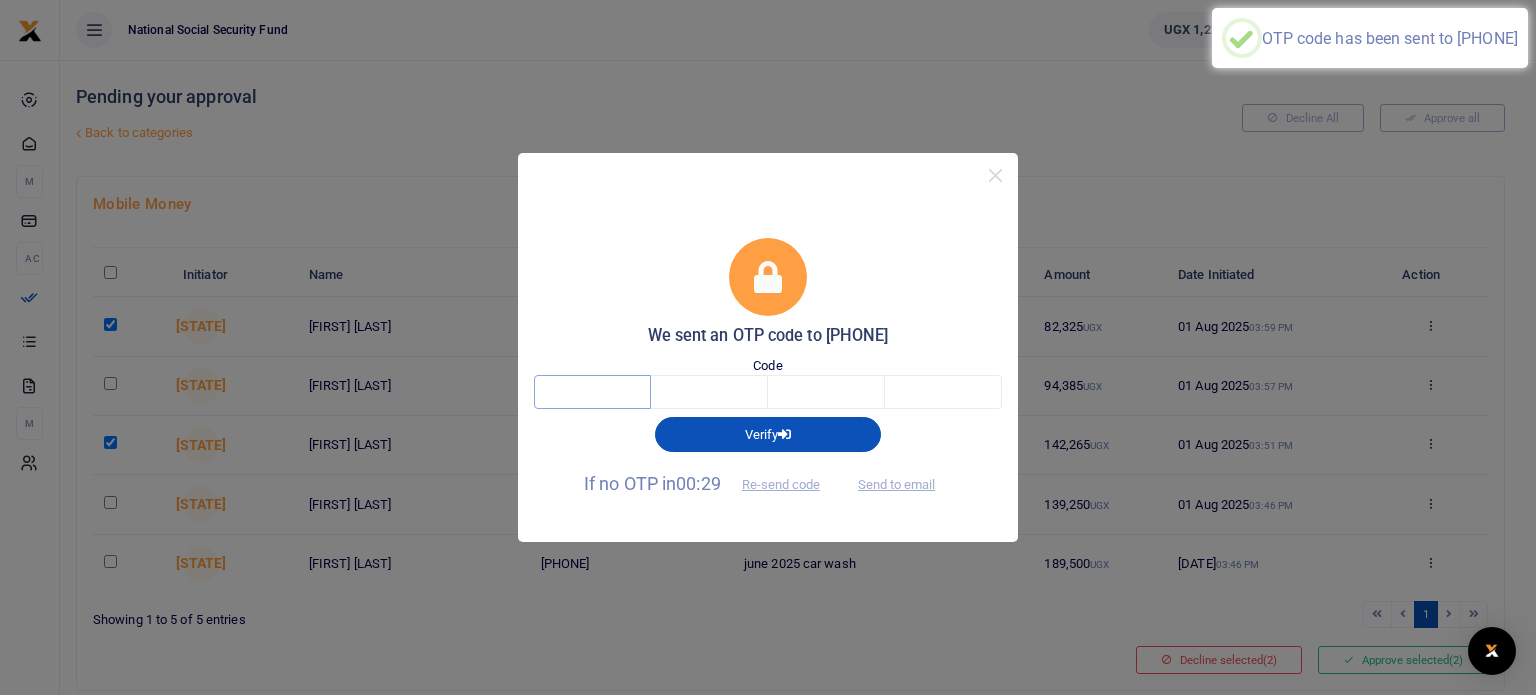 click at bounding box center [592, 392] 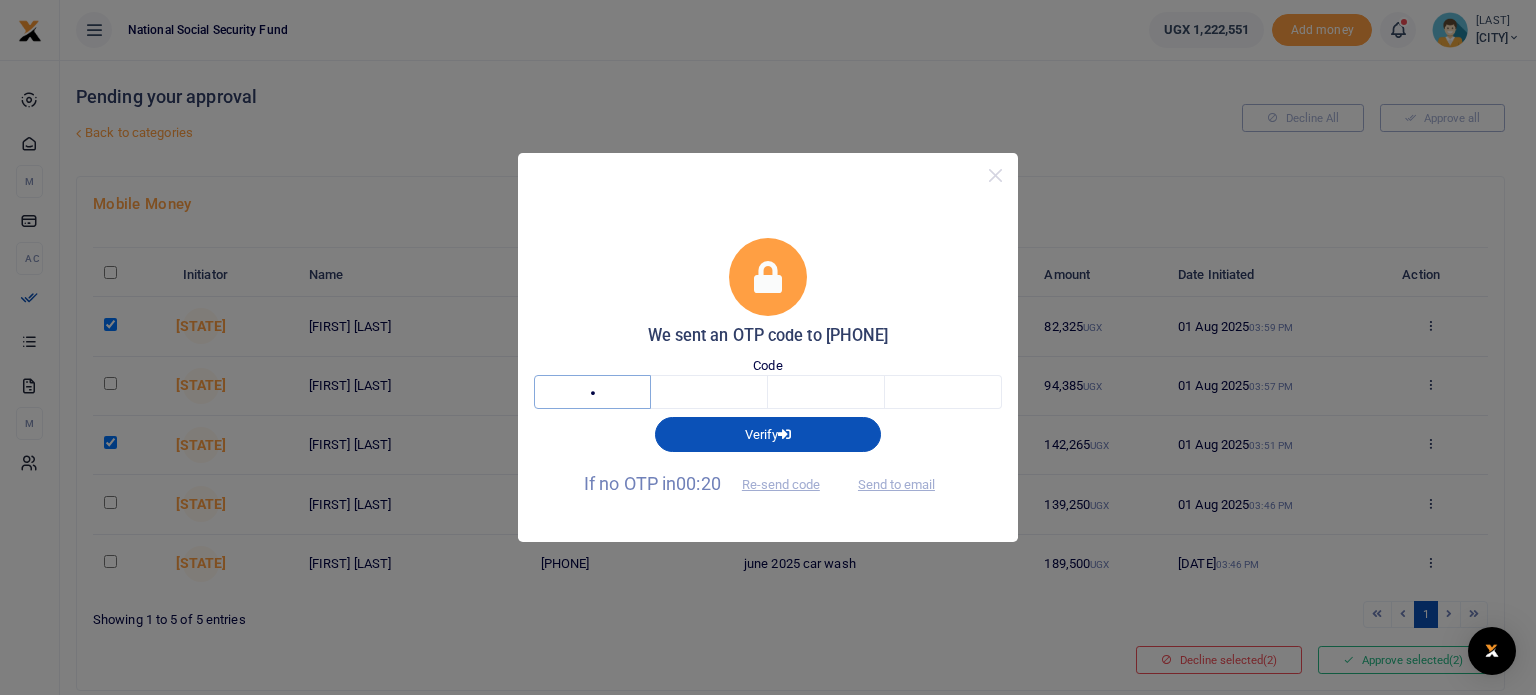 type on "8" 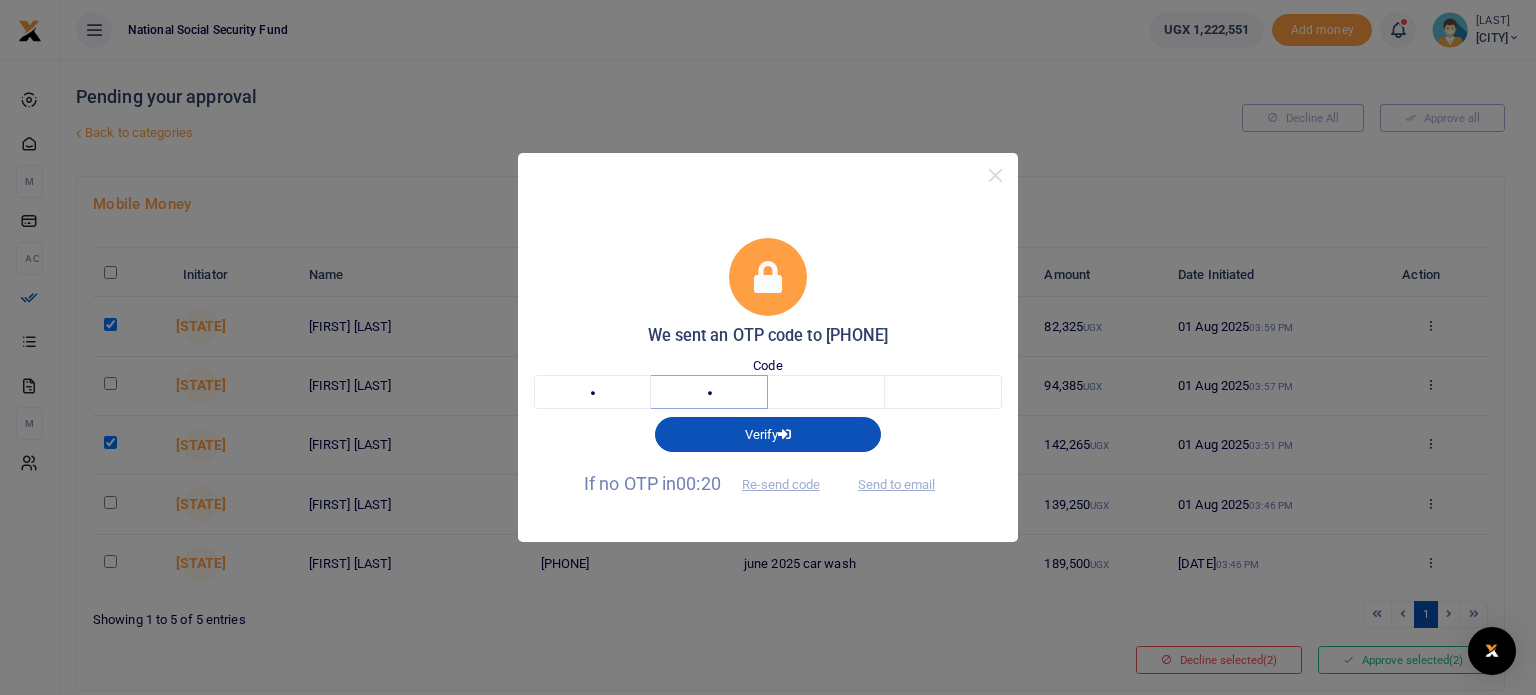 type on "7" 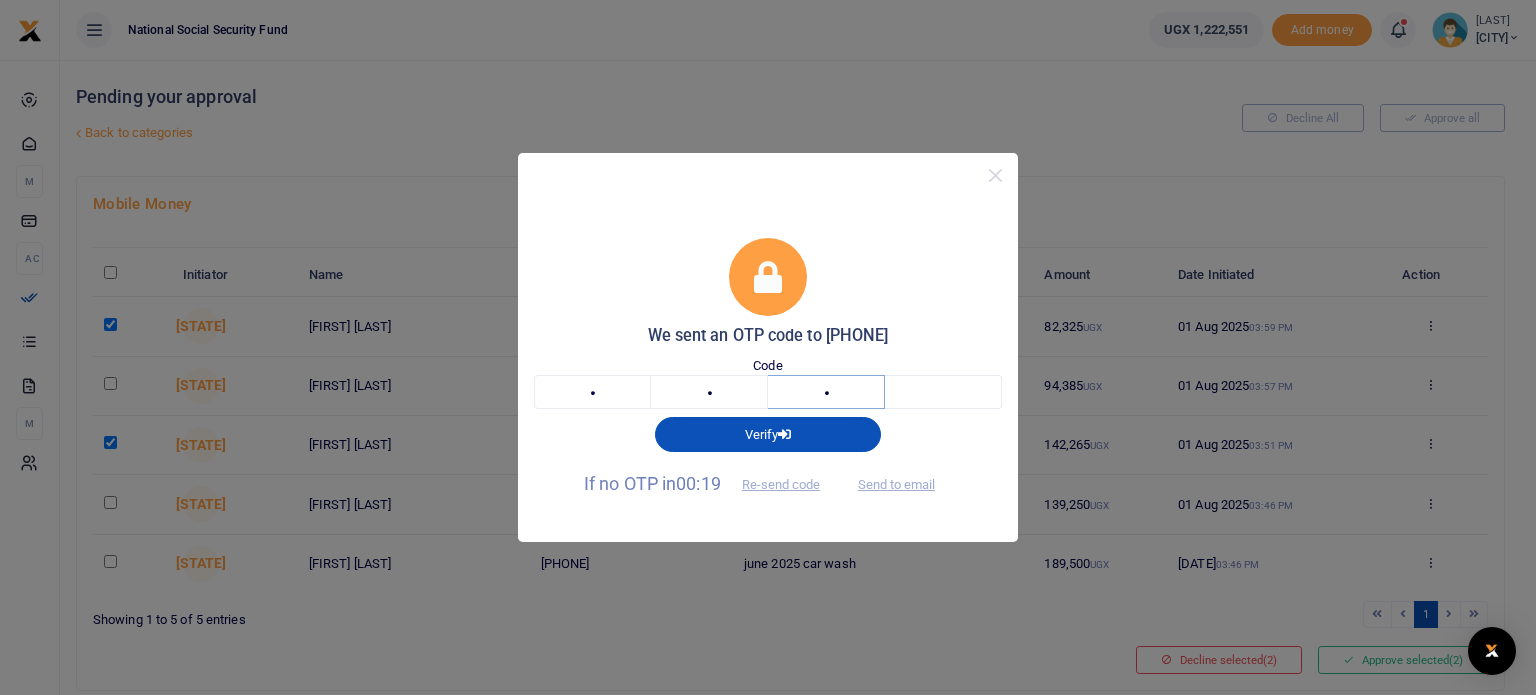 type on "0" 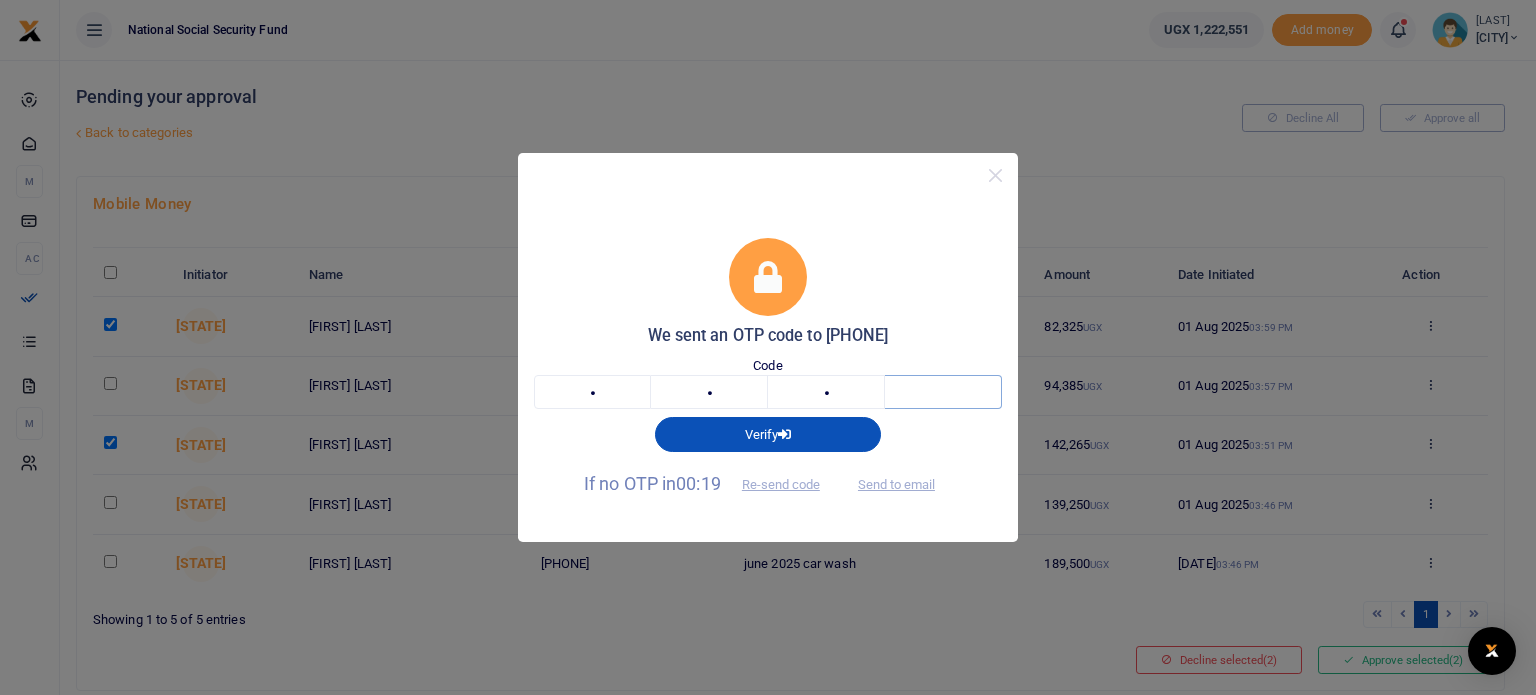 type on "0" 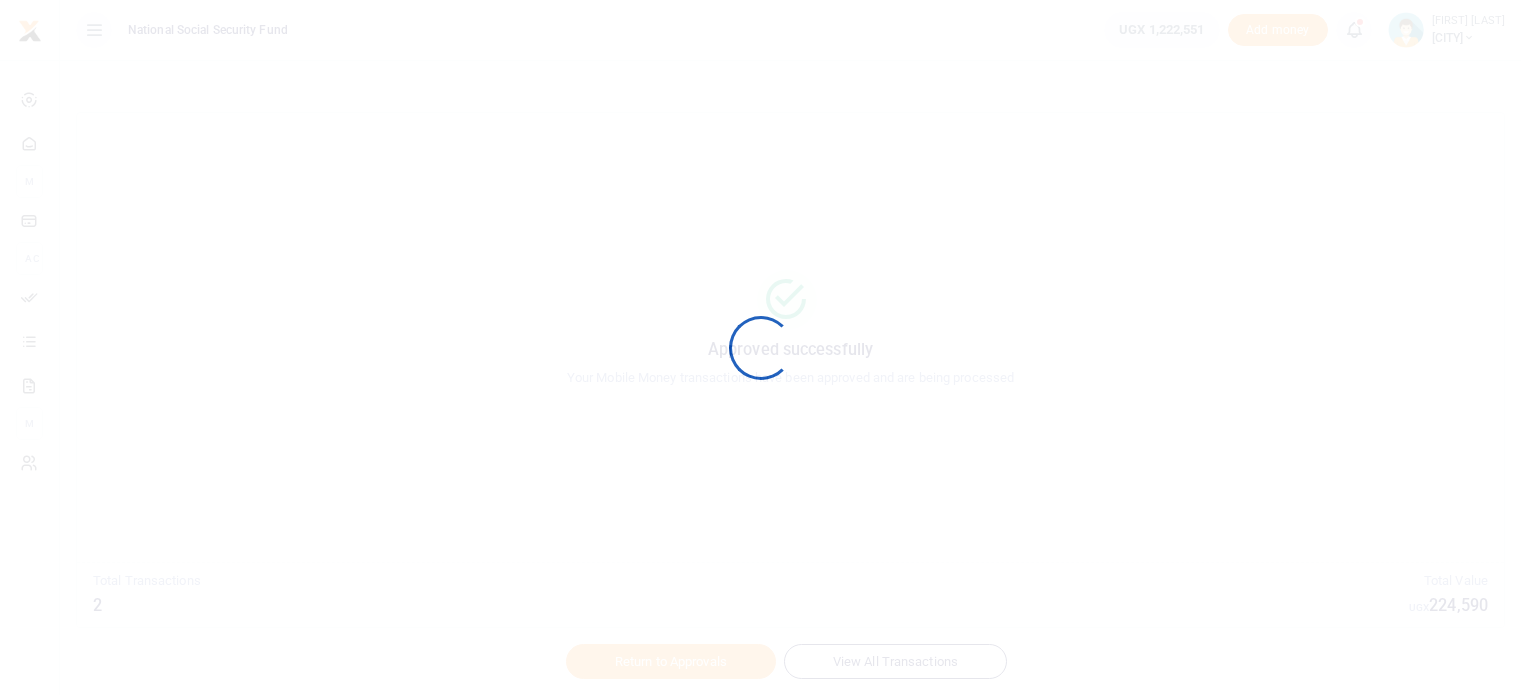 scroll, scrollTop: 0, scrollLeft: 0, axis: both 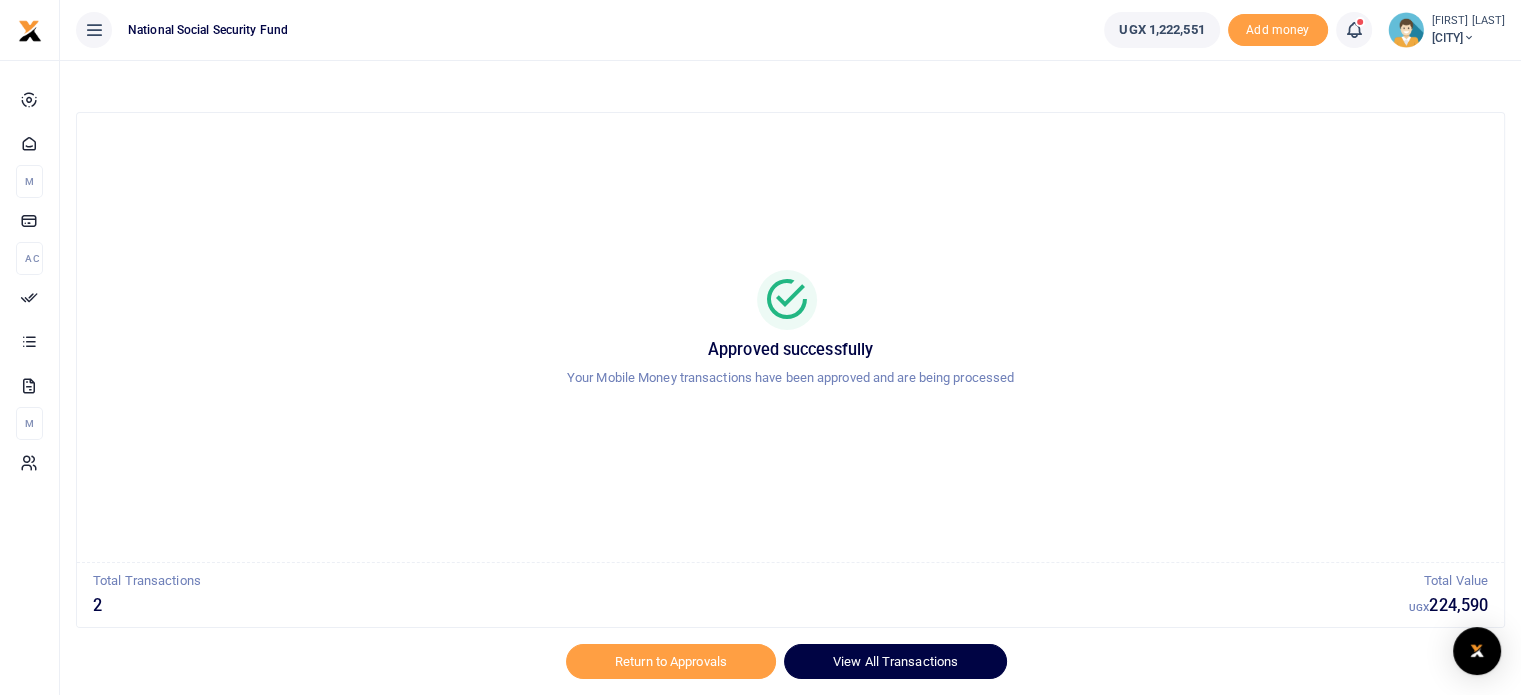 click on "View All Transactions" at bounding box center [895, 661] 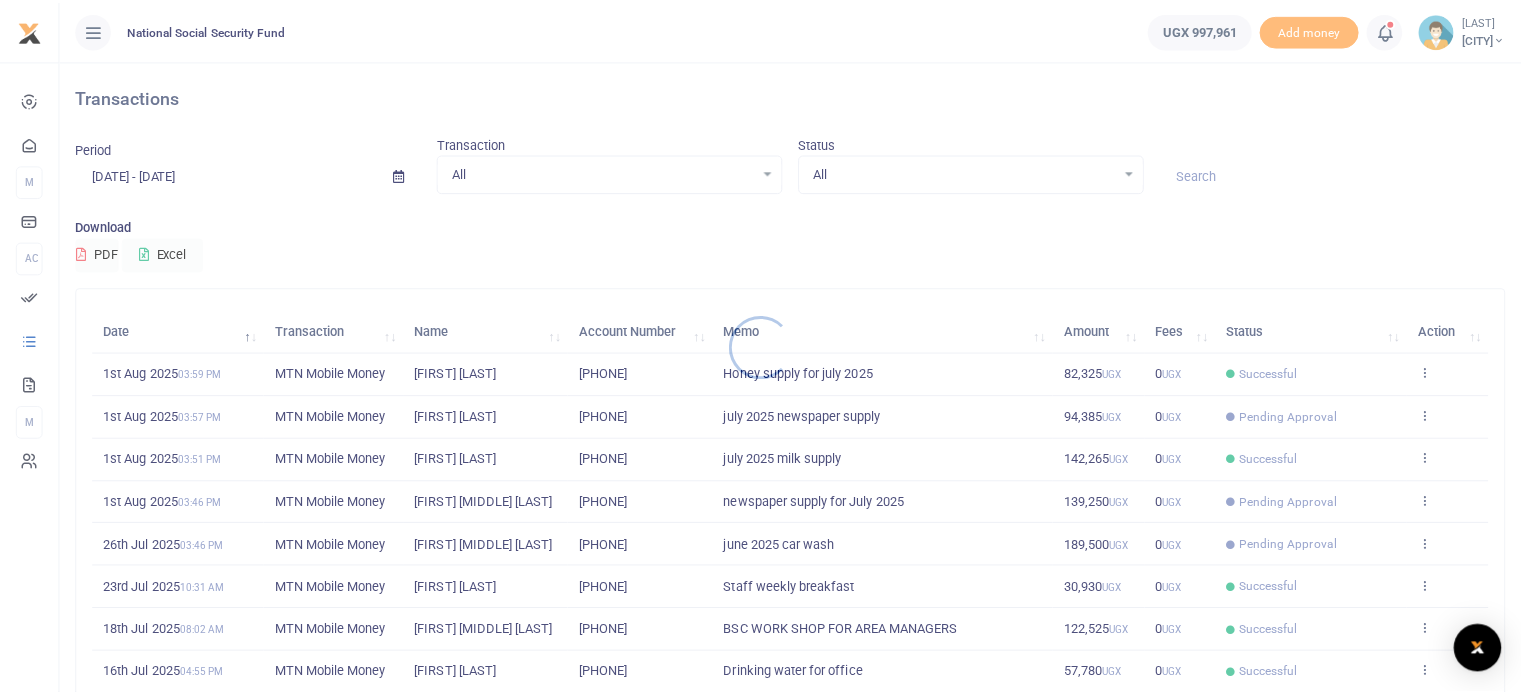 scroll, scrollTop: 0, scrollLeft: 0, axis: both 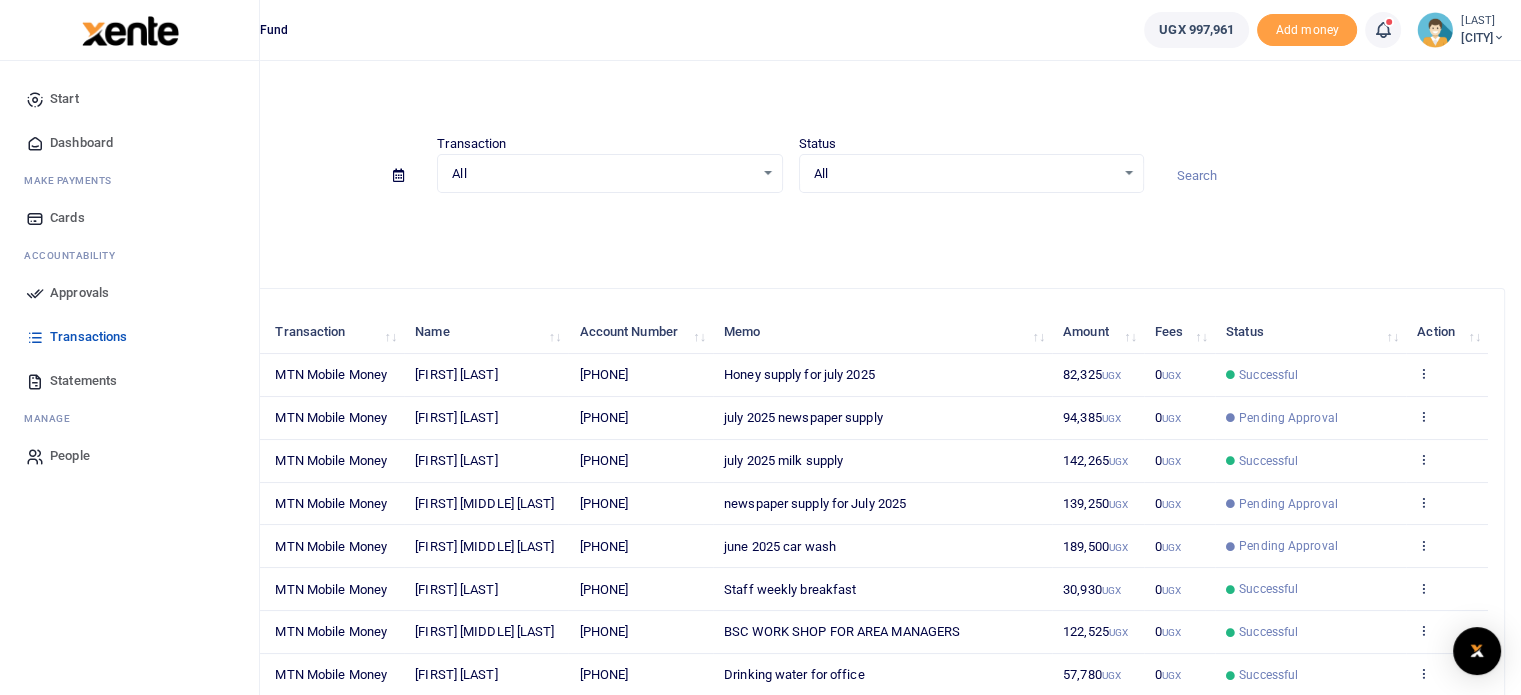 click on "Approvals" at bounding box center (79, 293) 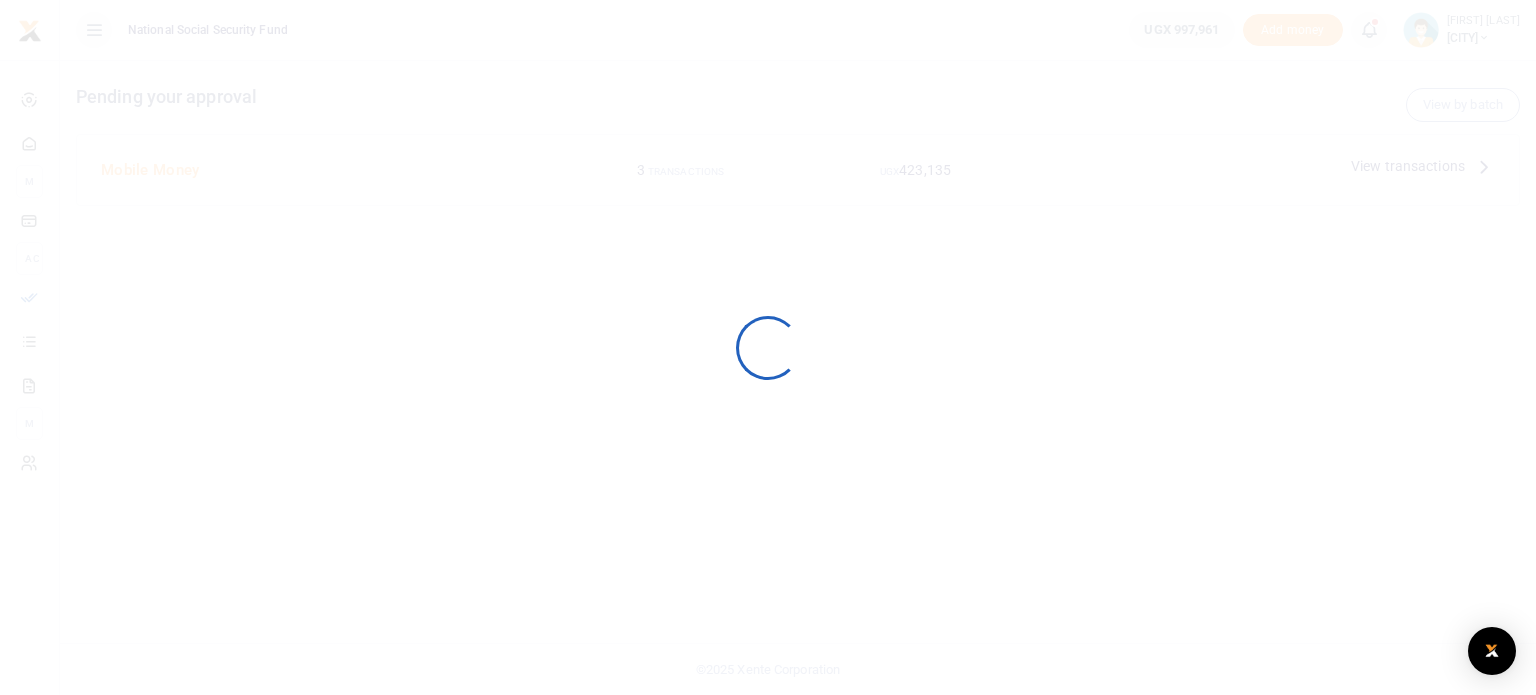 scroll, scrollTop: 0, scrollLeft: 0, axis: both 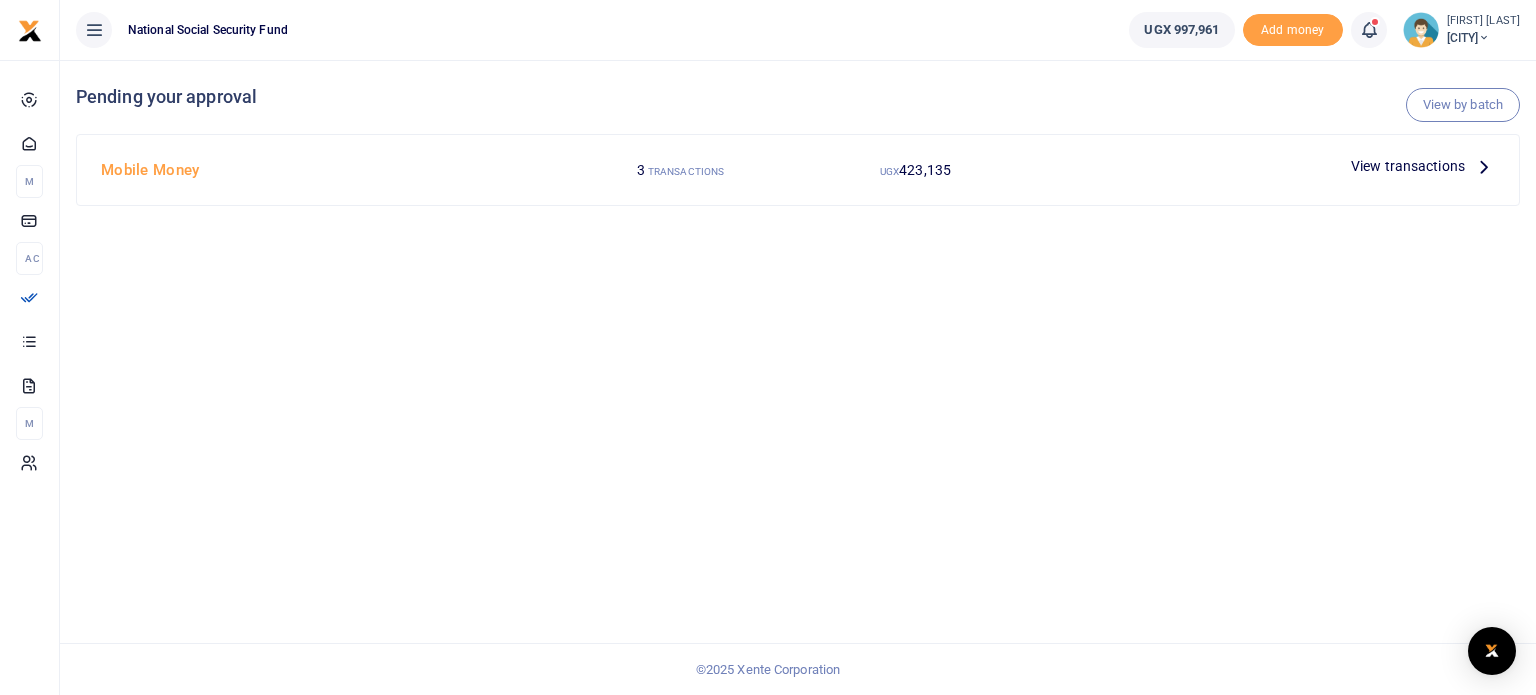 click on "View transactions" at bounding box center (1408, 166) 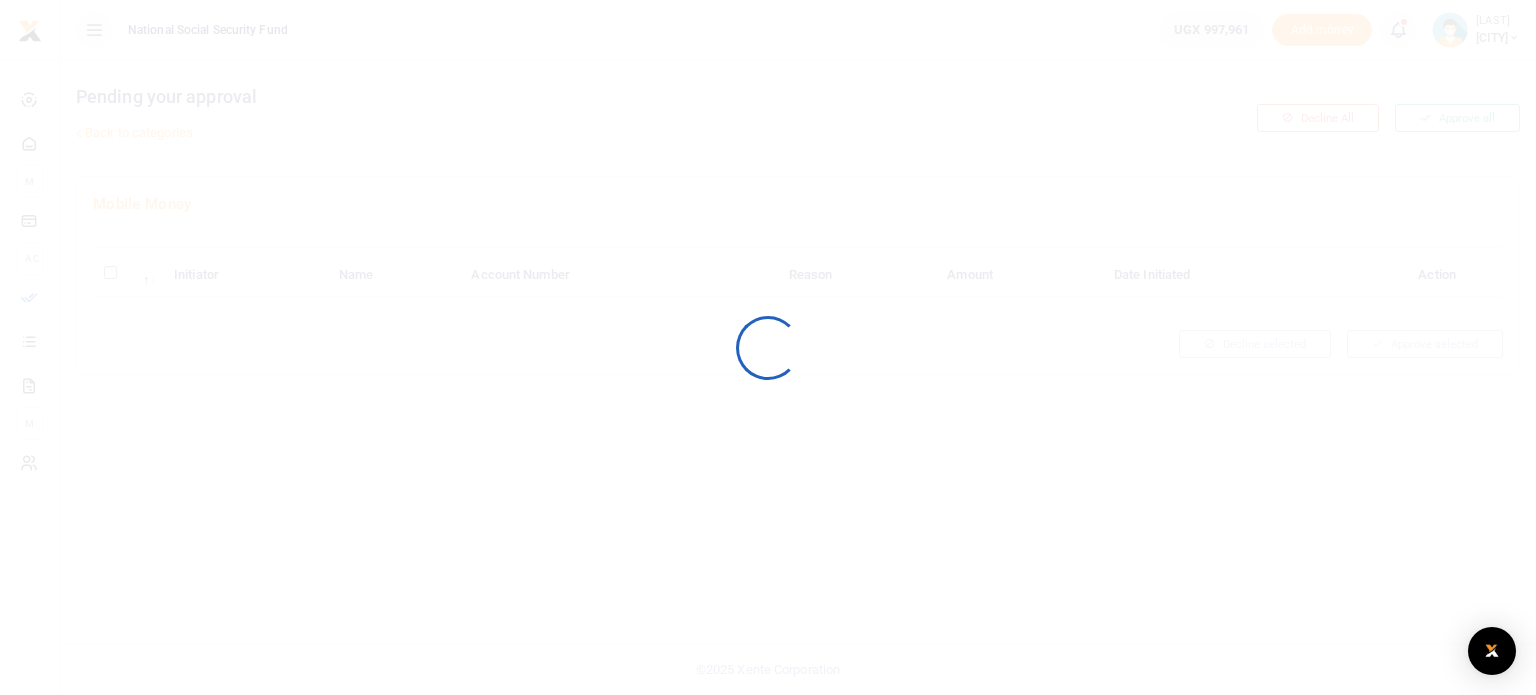 scroll, scrollTop: 0, scrollLeft: 0, axis: both 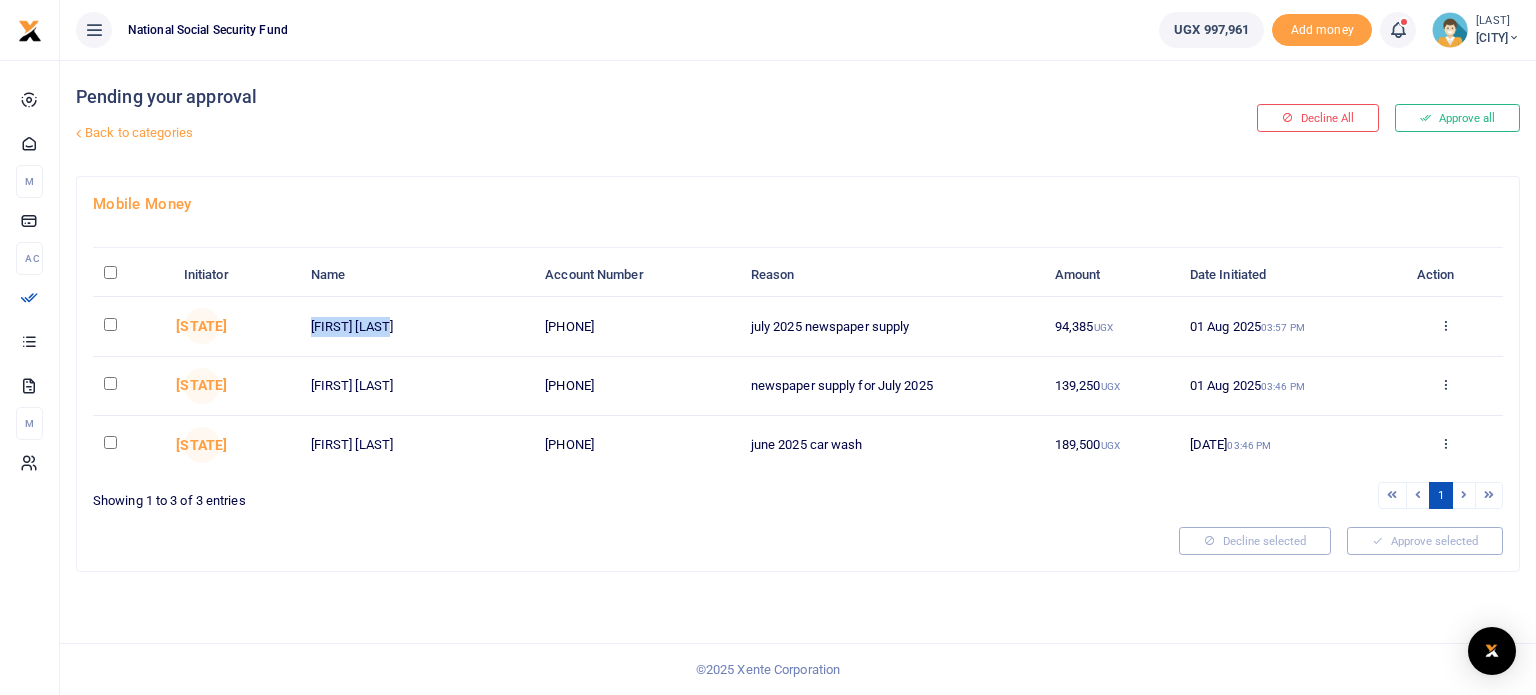 drag, startPoint x: 300, startPoint y: 327, endPoint x: 425, endPoint y: 337, distance: 125.39936 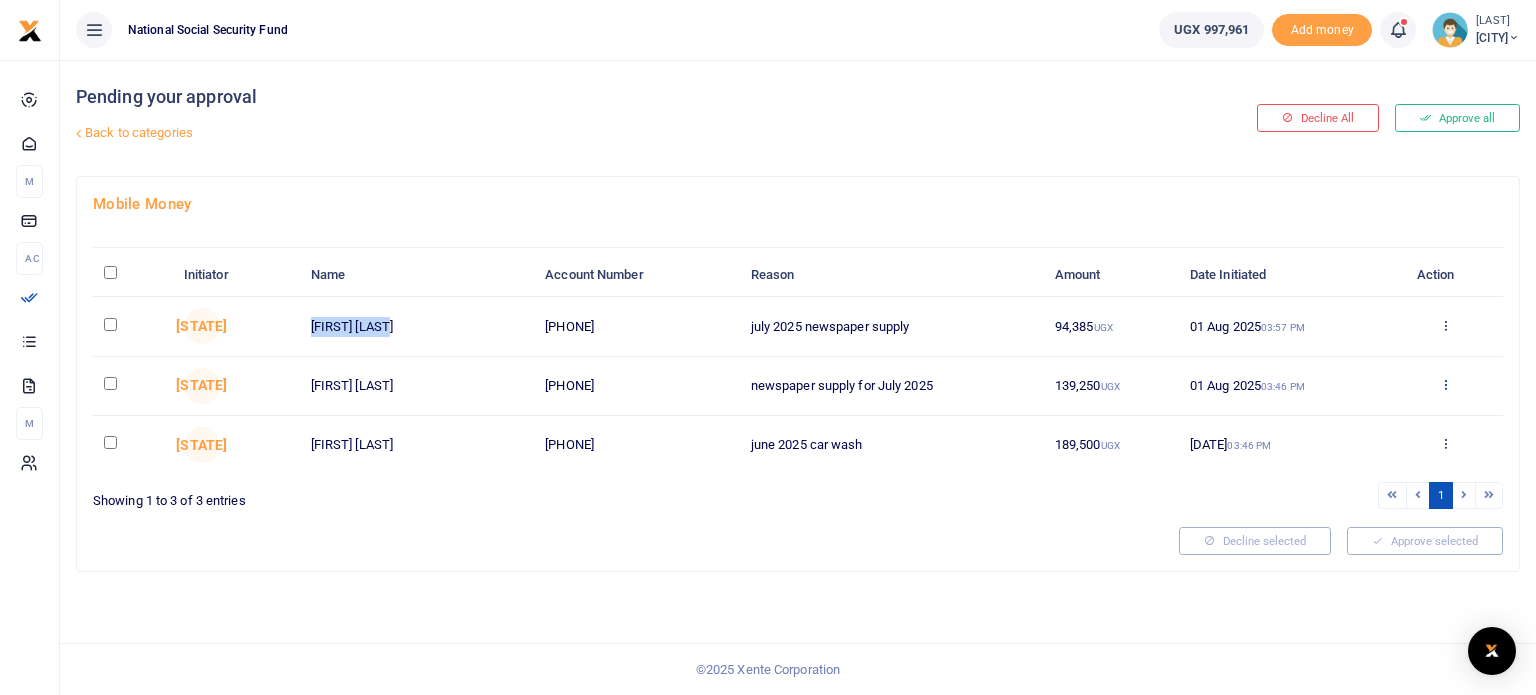 click at bounding box center (1445, 384) 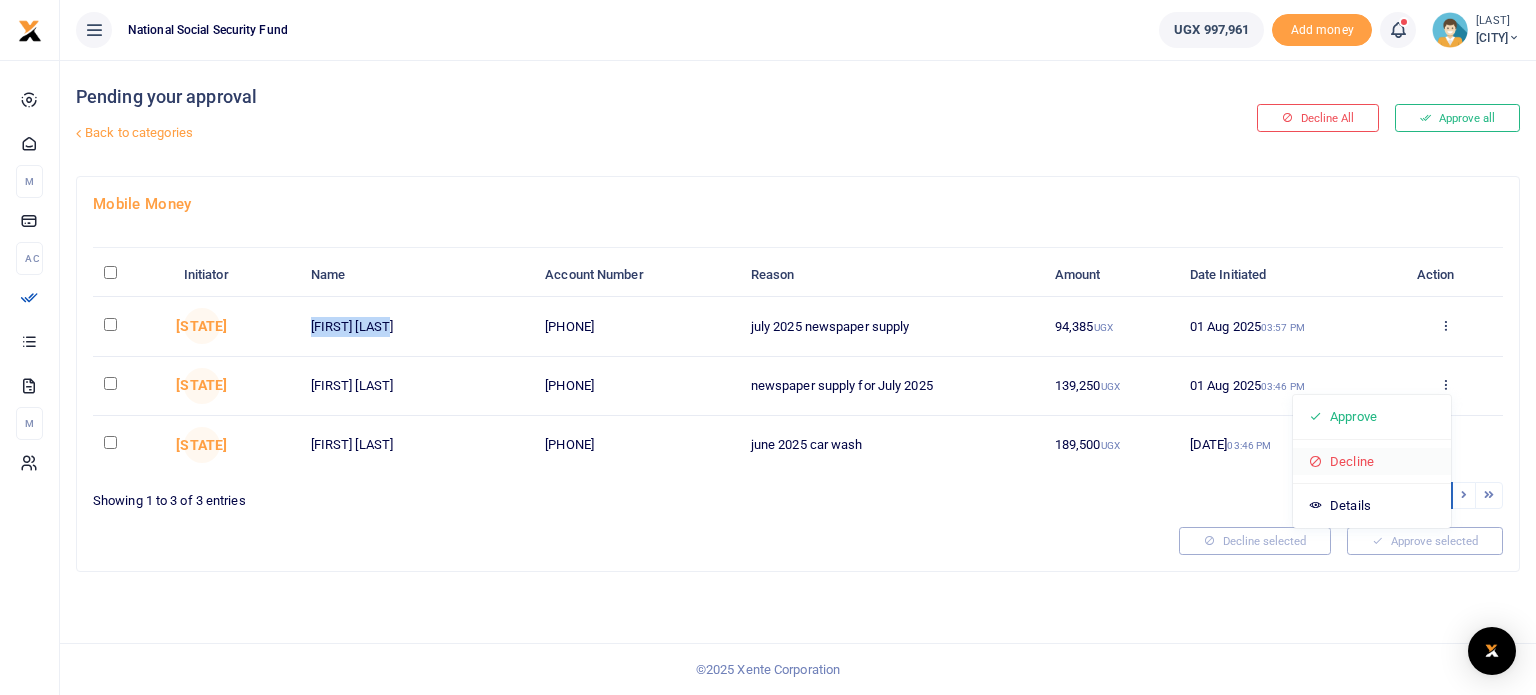 click on "Decline" at bounding box center [1372, 462] 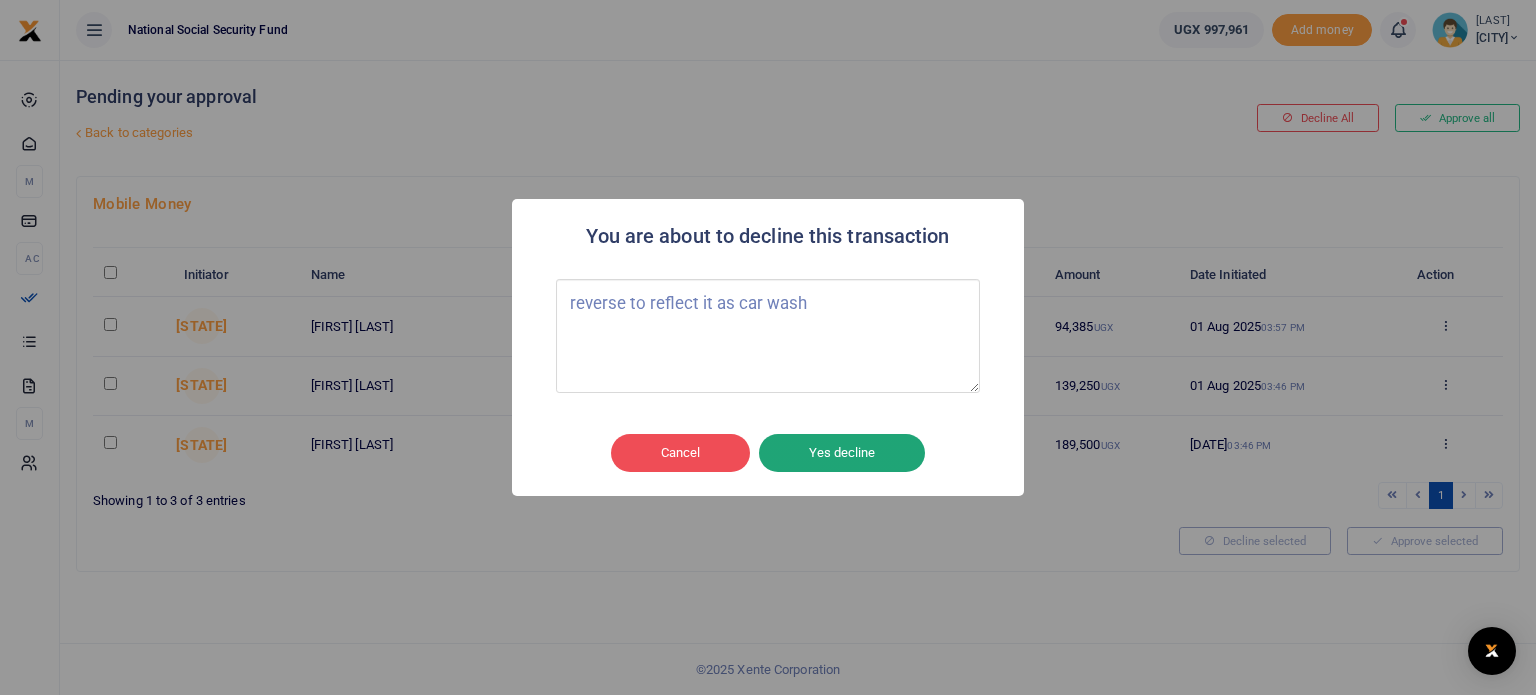 type on "reverse to reflect it as car wash" 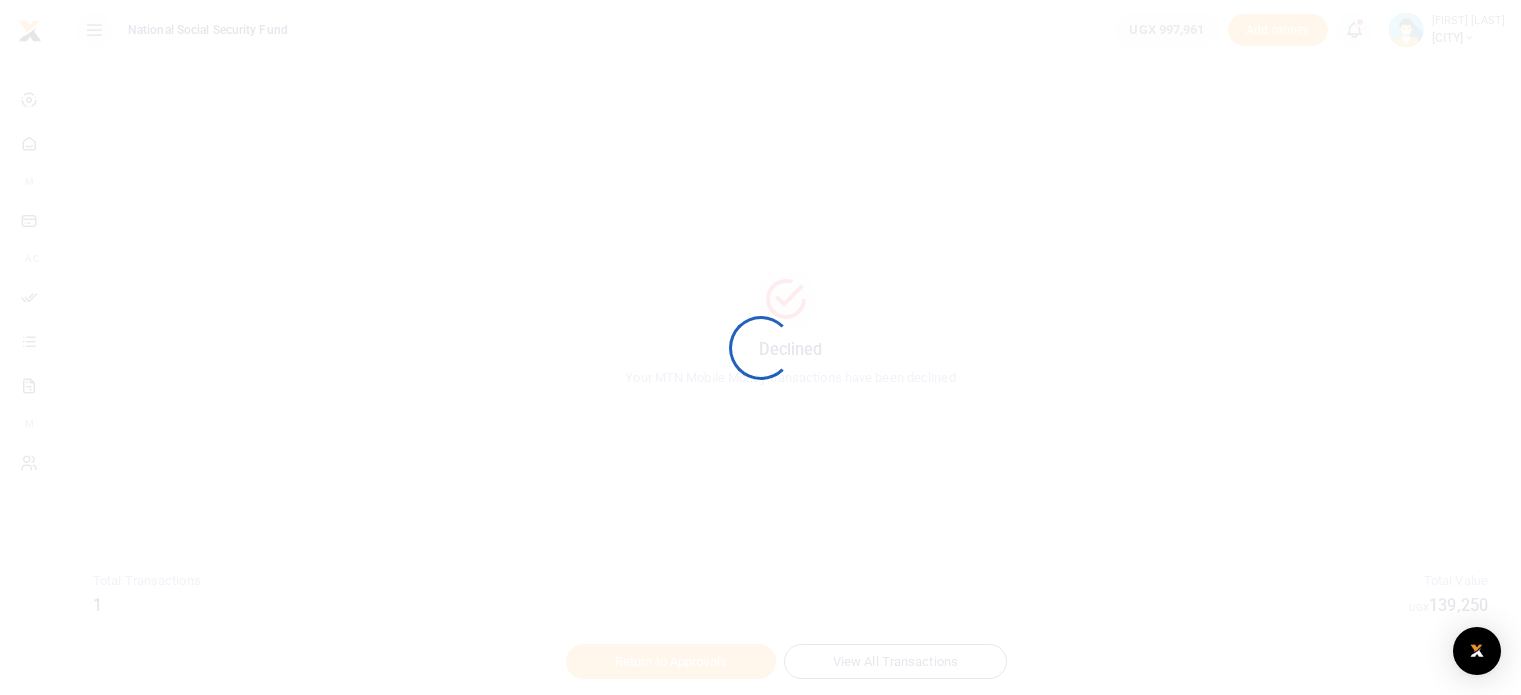 scroll, scrollTop: 0, scrollLeft: 0, axis: both 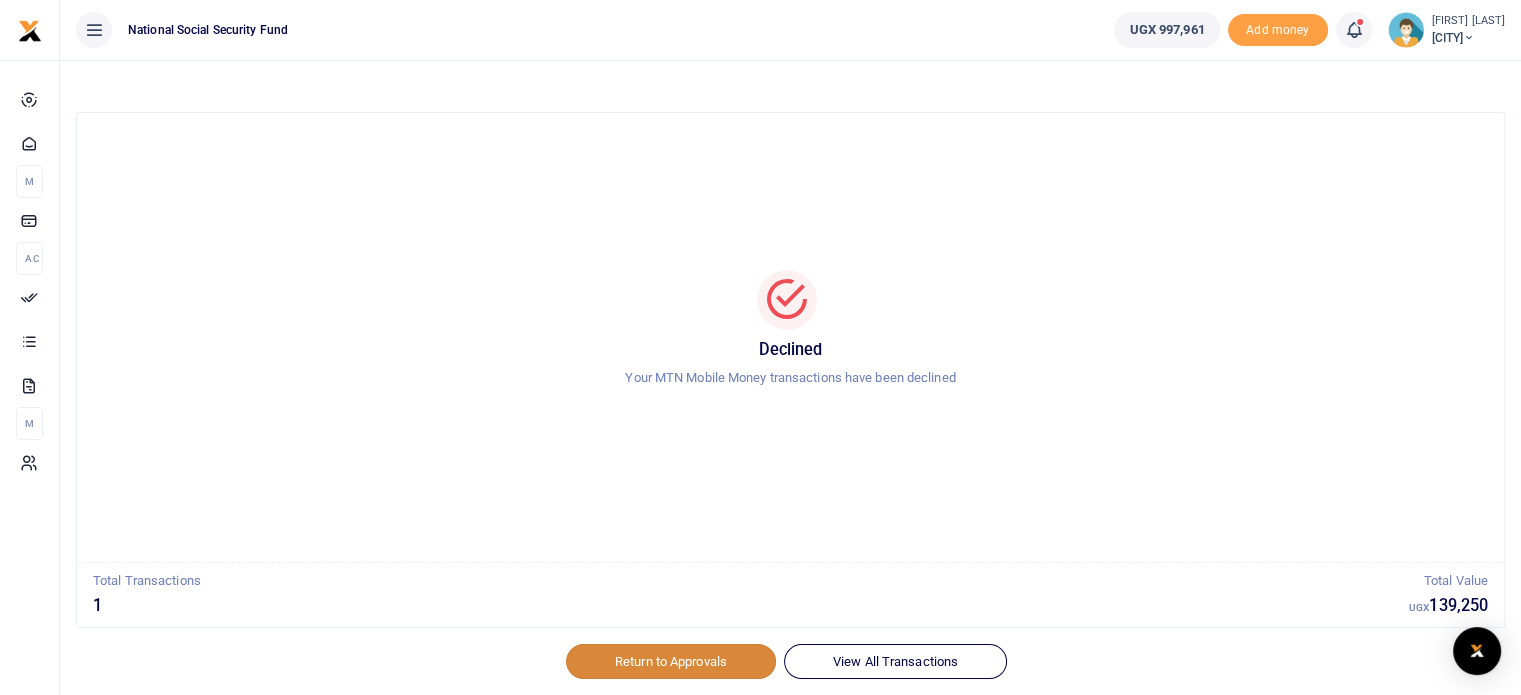 click on "Return to Approvals" at bounding box center [671, 661] 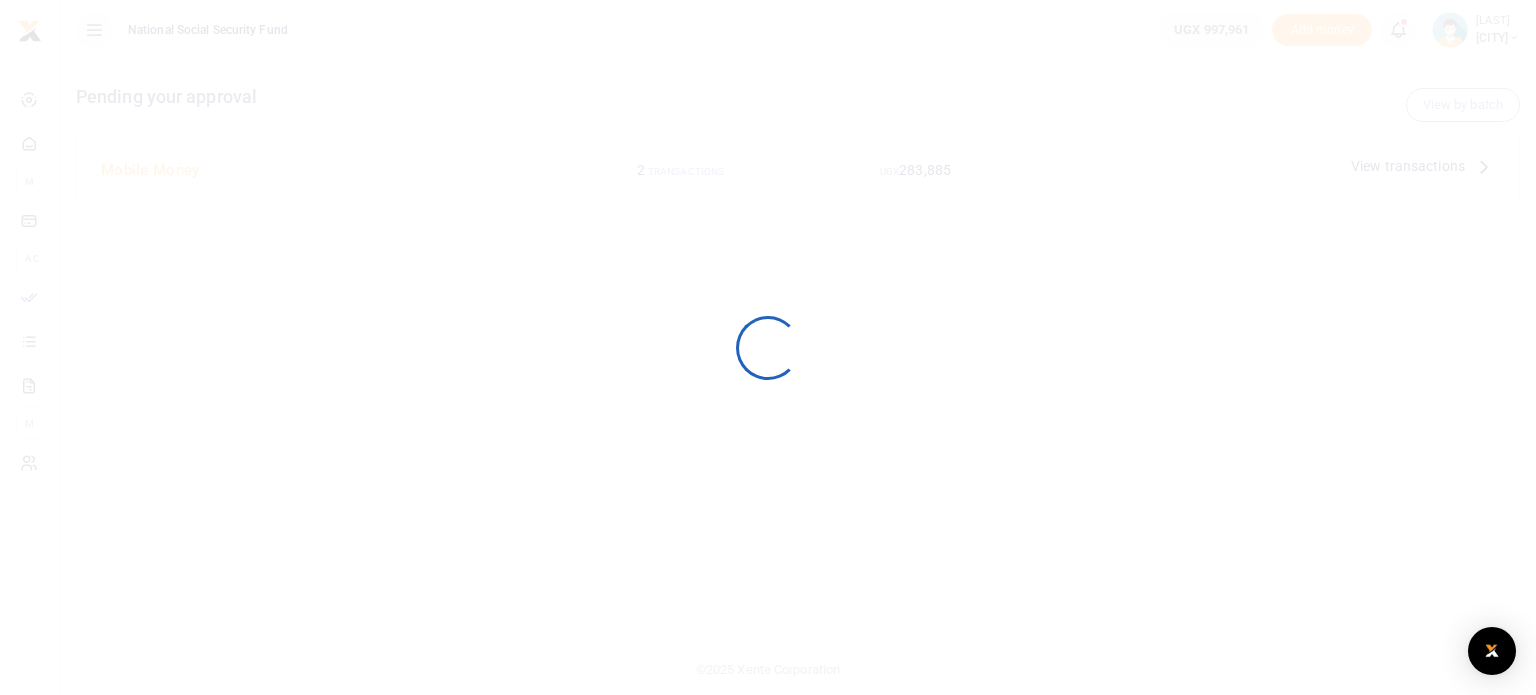 scroll, scrollTop: 0, scrollLeft: 0, axis: both 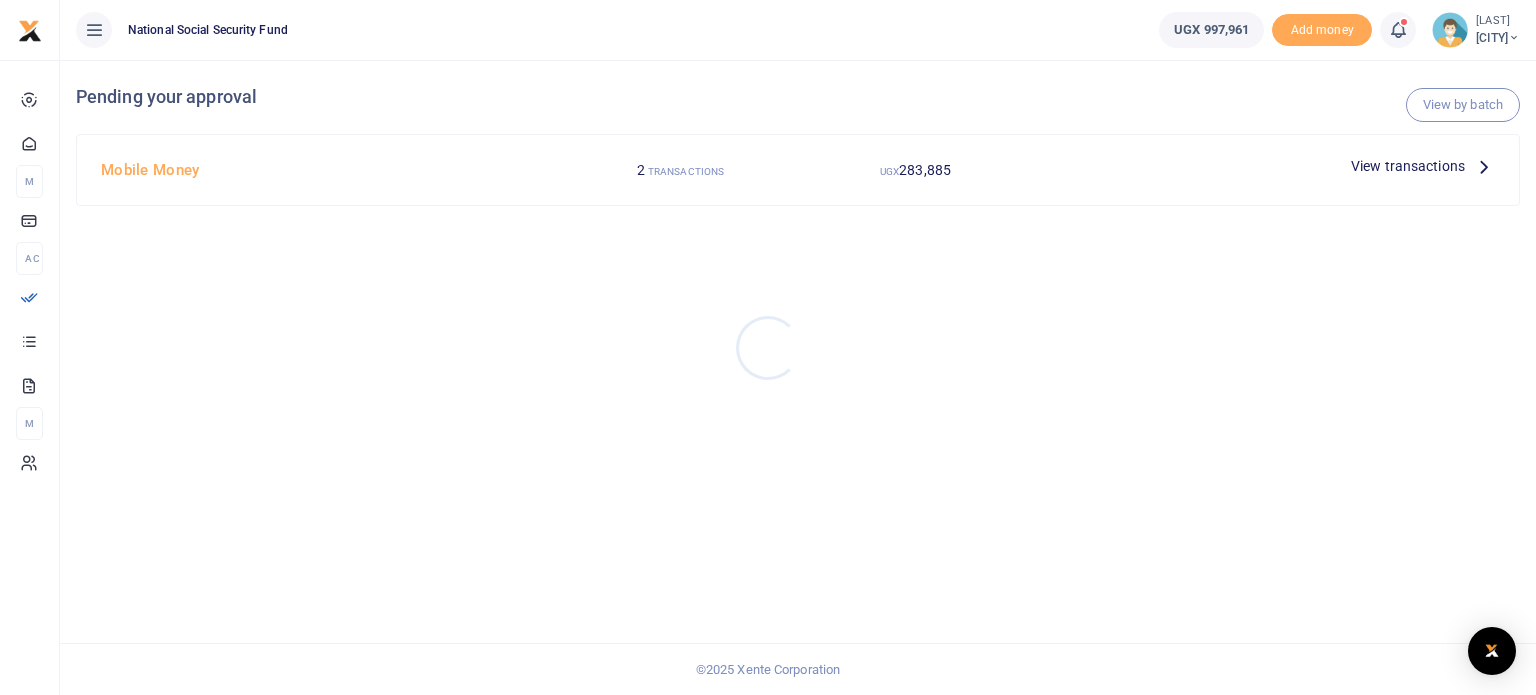 click at bounding box center (768, 347) 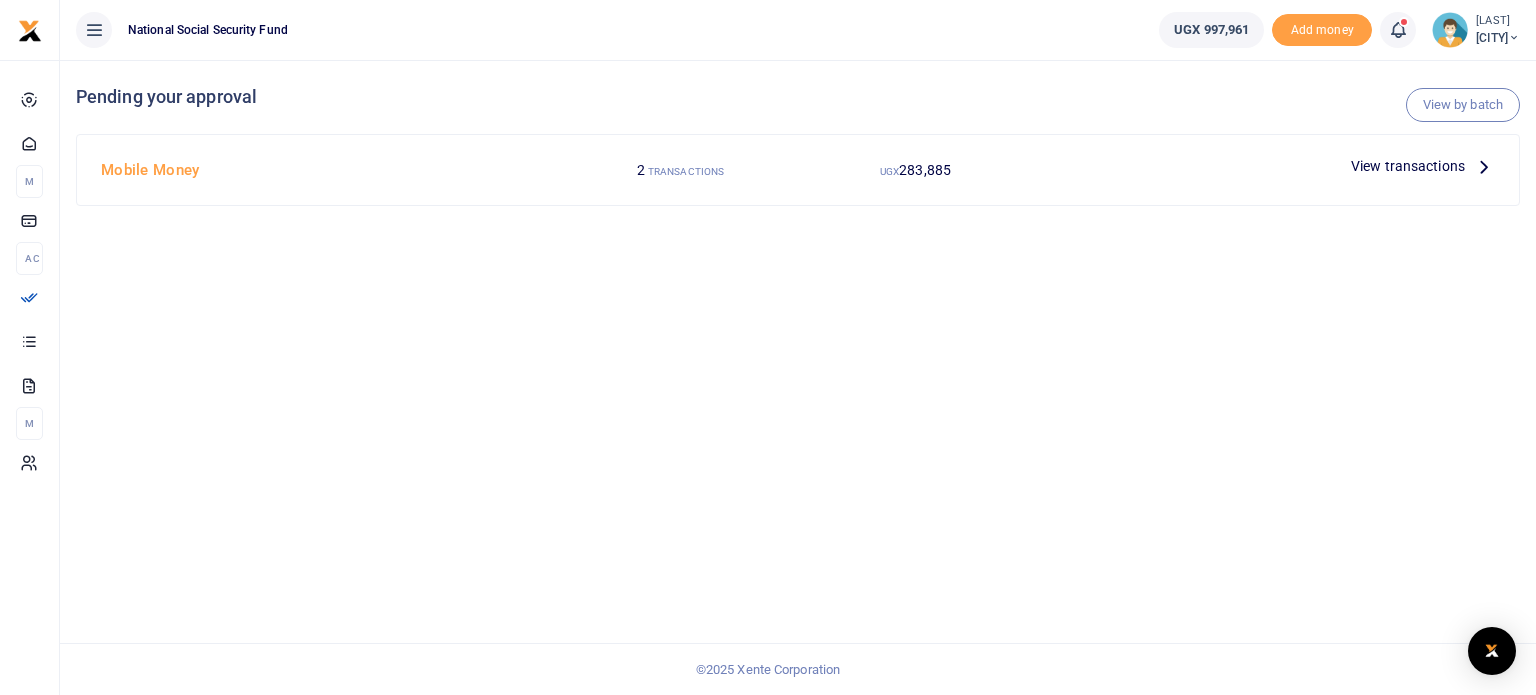 click at bounding box center [1484, 166] 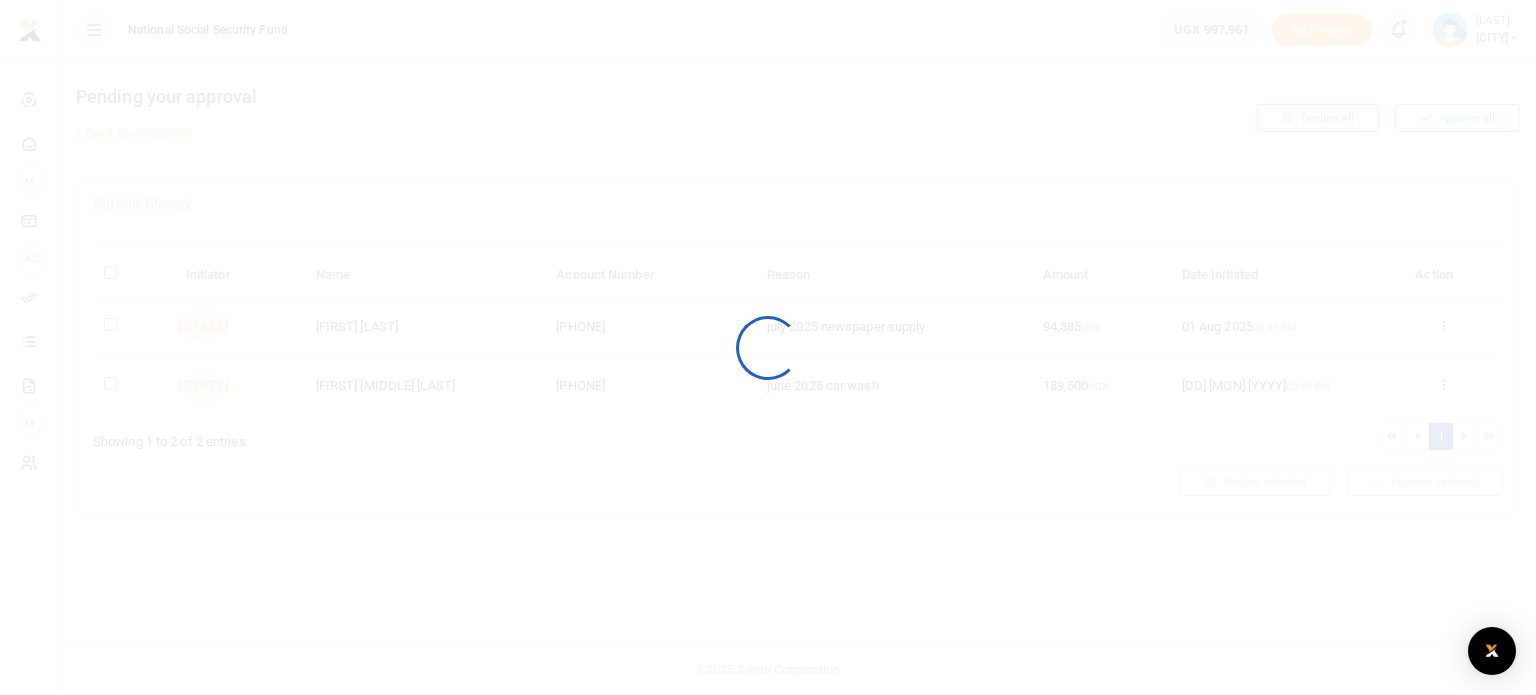 scroll, scrollTop: 0, scrollLeft: 0, axis: both 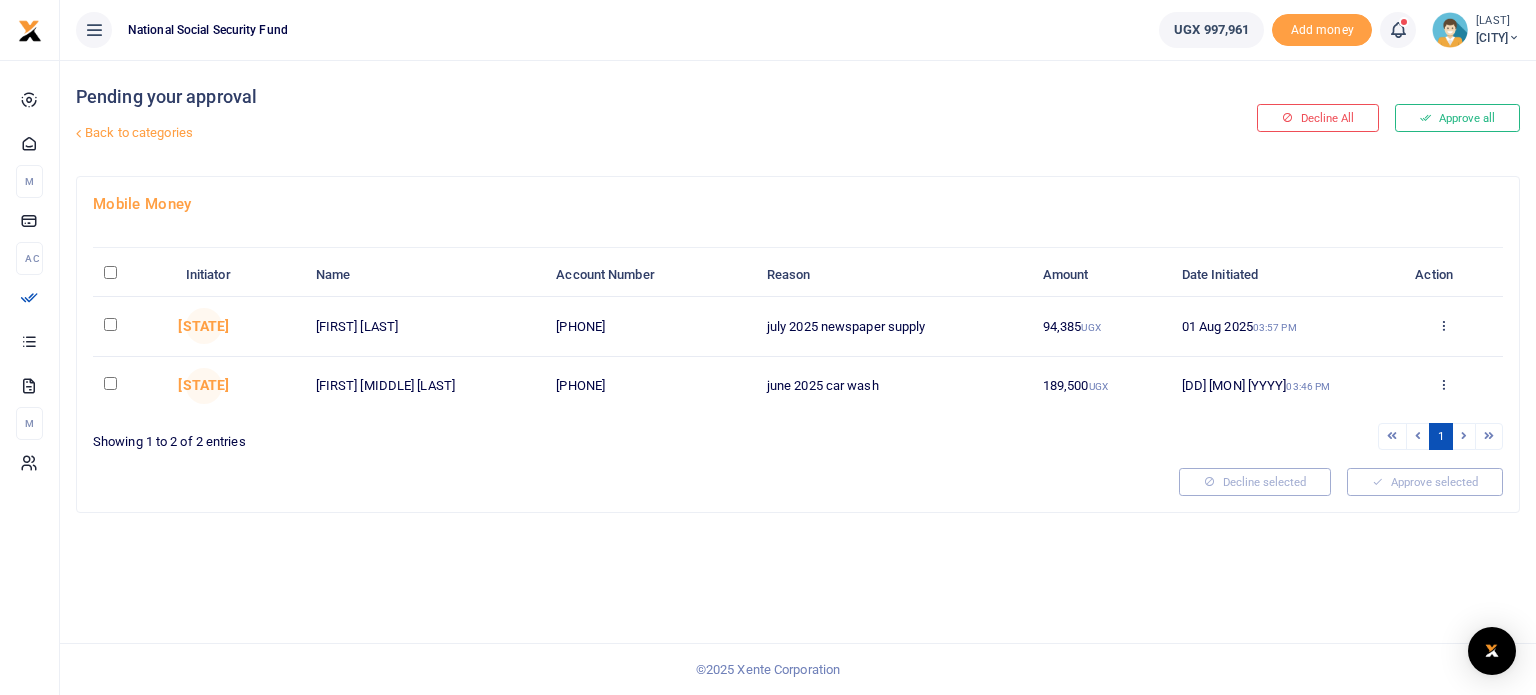 click at bounding box center (110, 272) 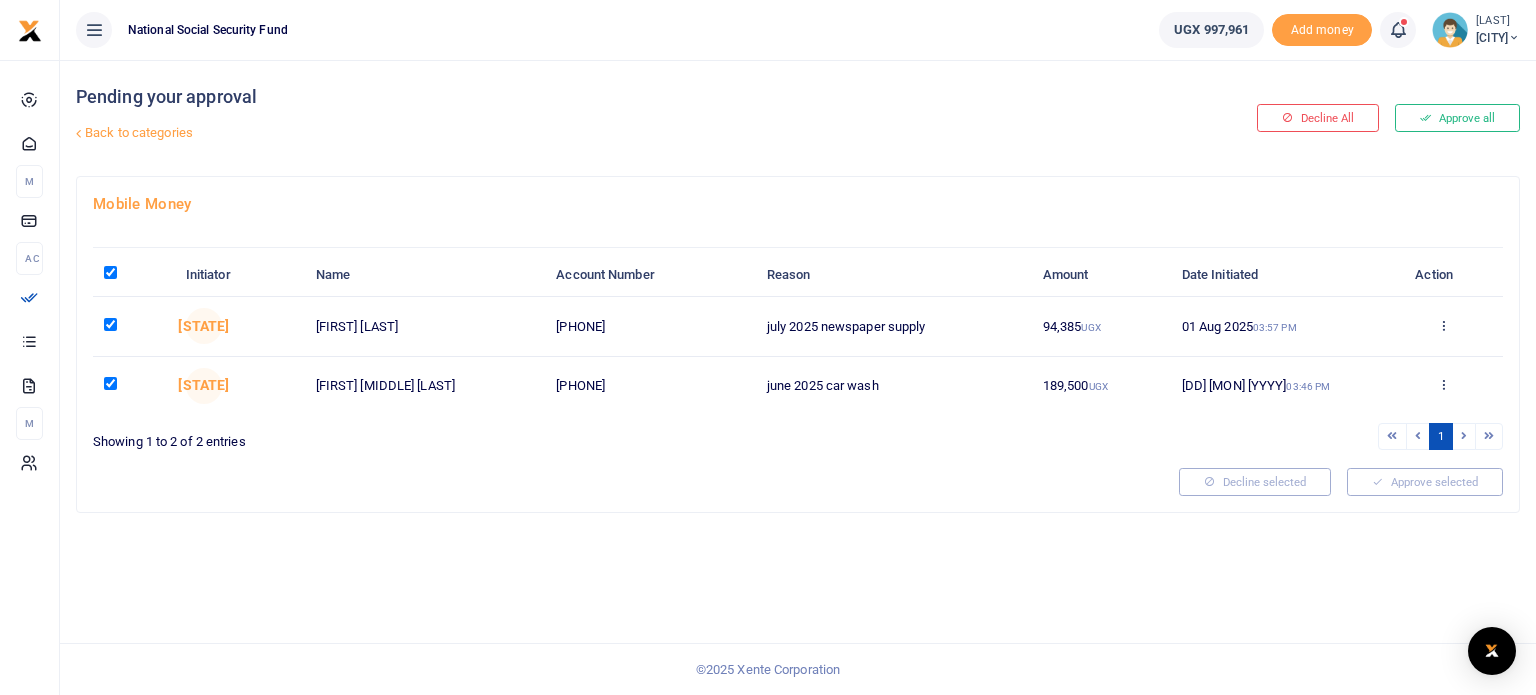 checkbox on "true" 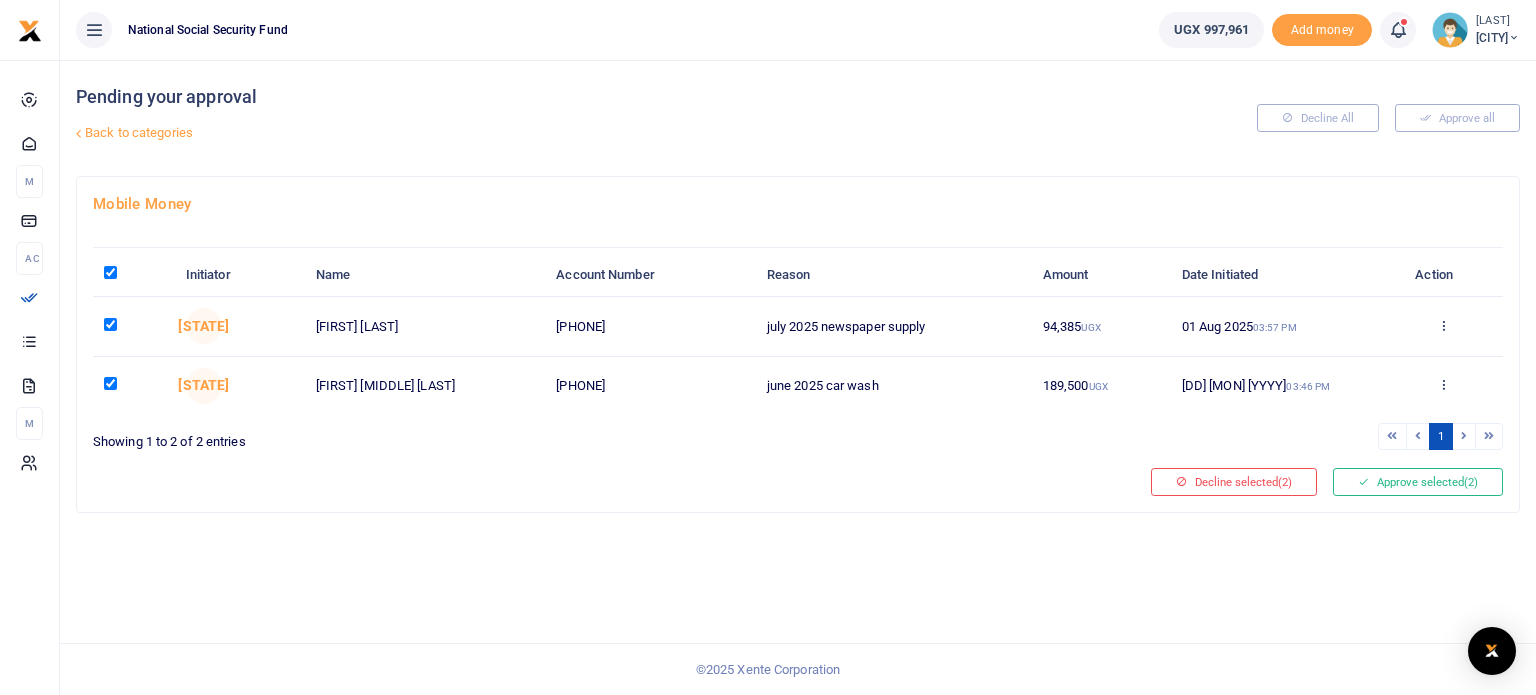 click at bounding box center [110, 272] 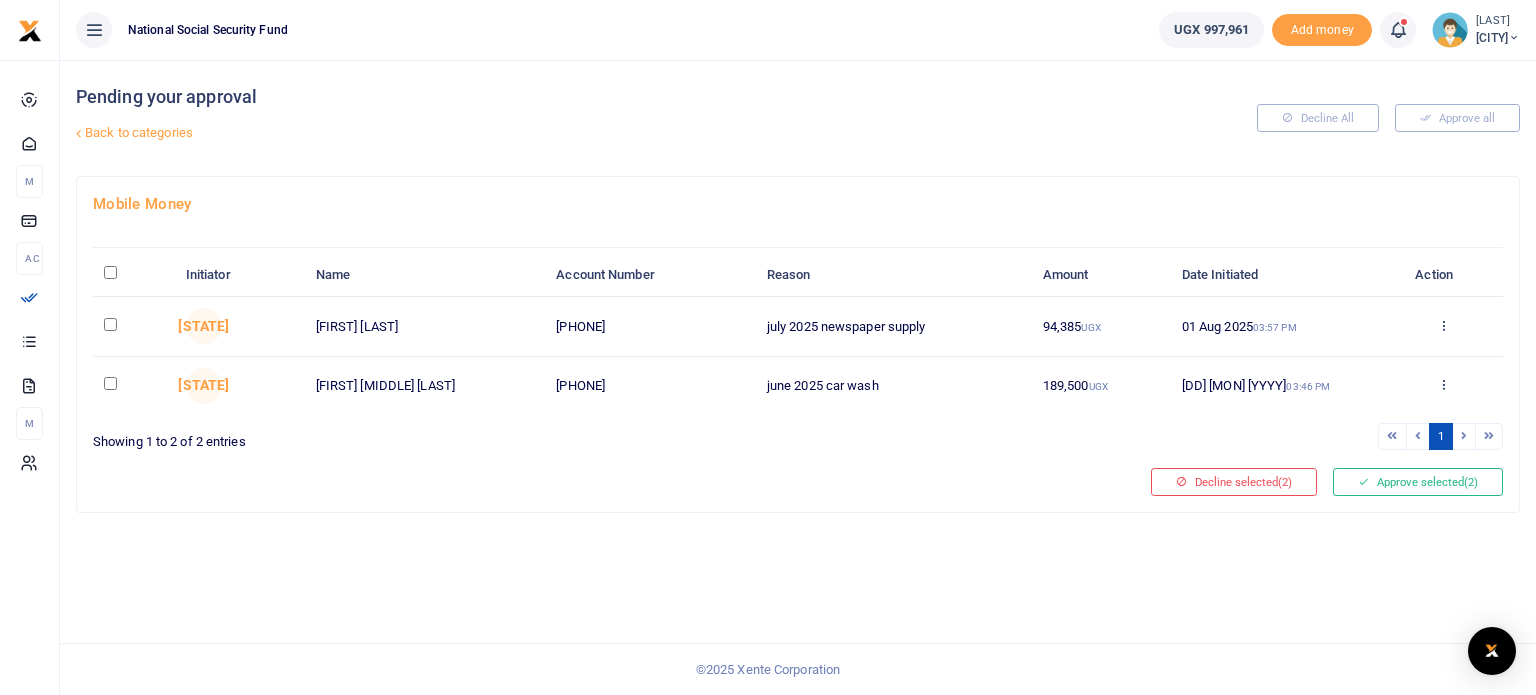 checkbox on "false" 